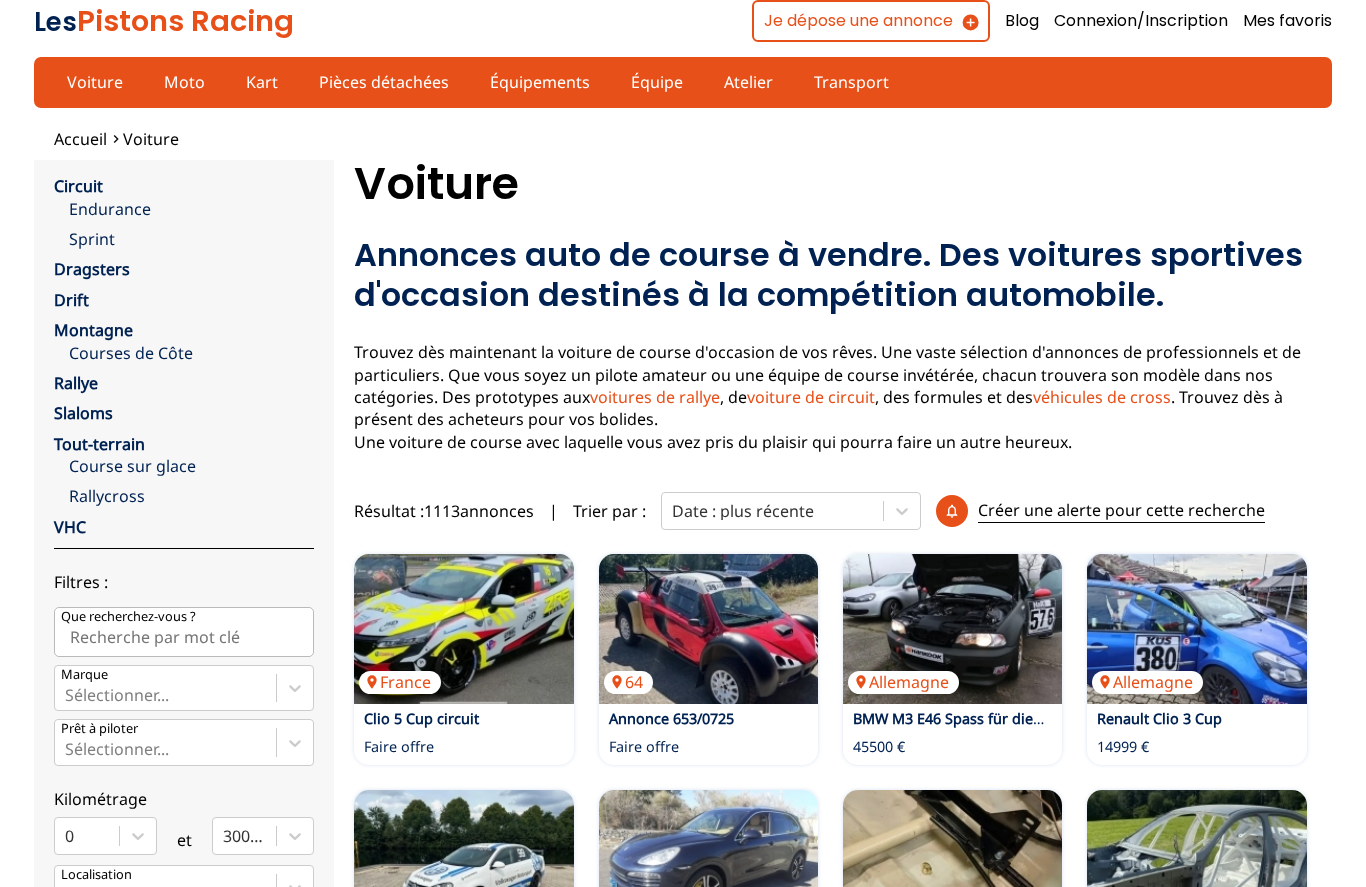 scroll, scrollTop: 0, scrollLeft: 0, axis: both 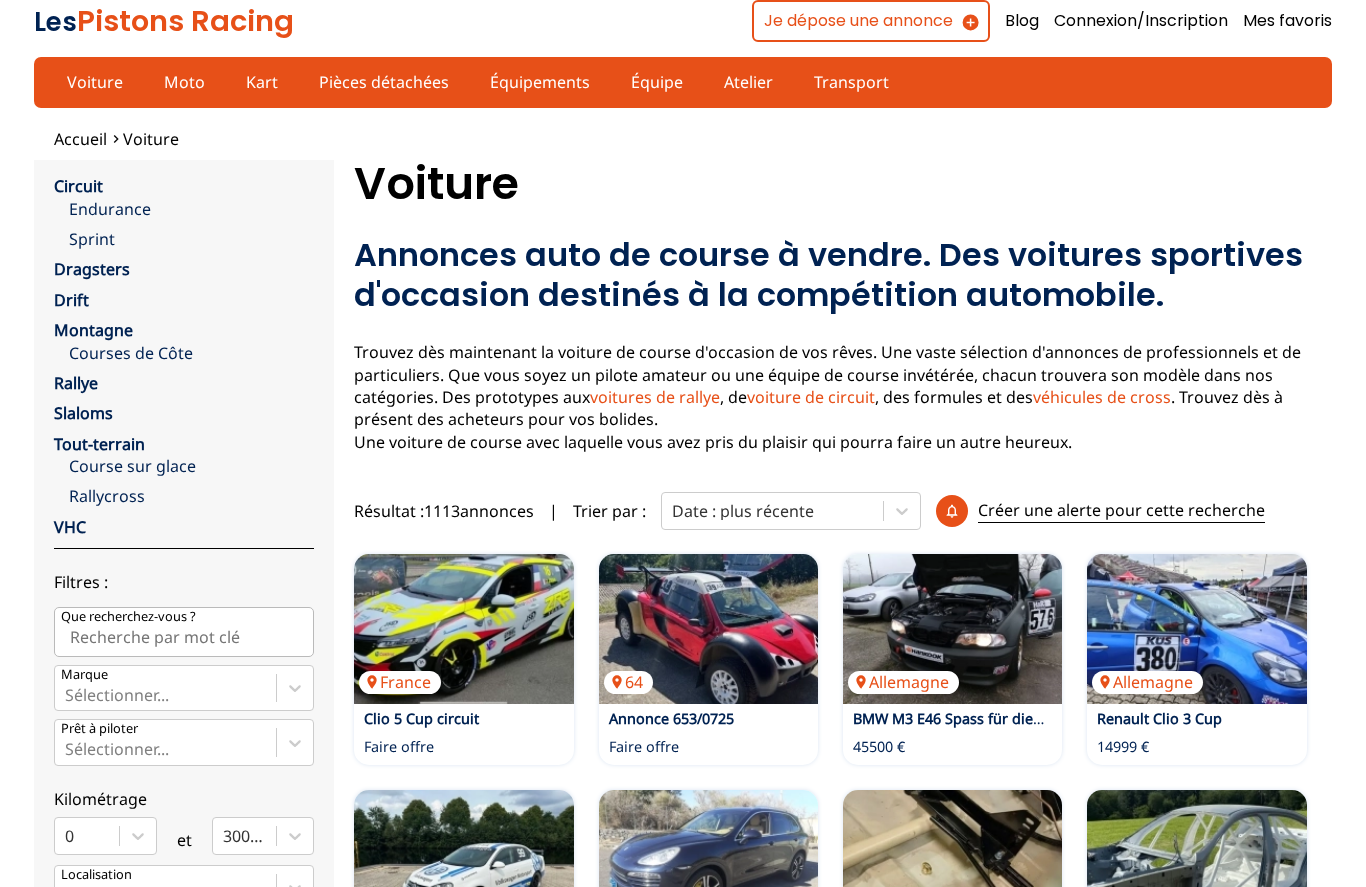 click on "Que recherchez-vous ?" at bounding box center (128, 617) 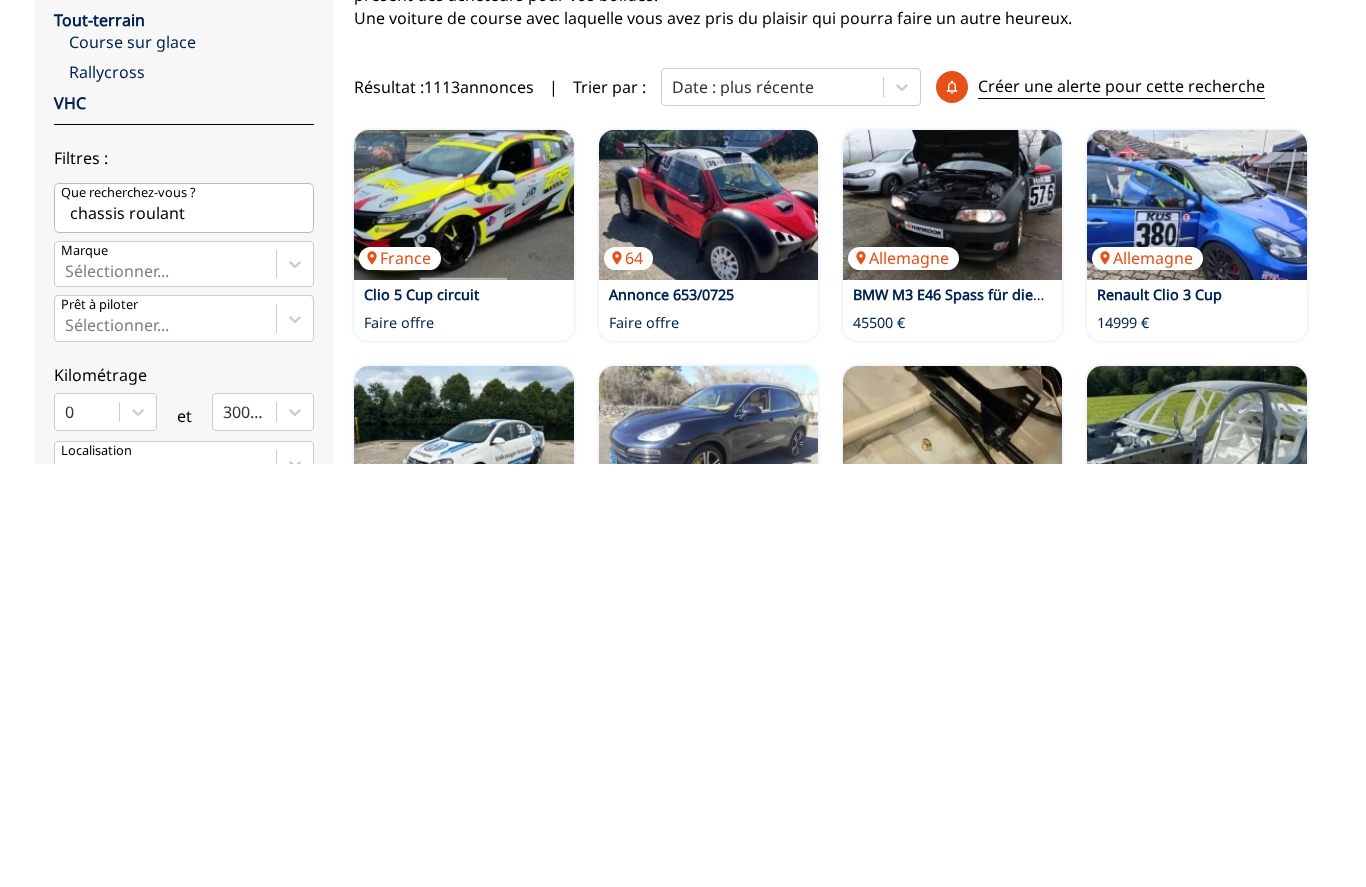 type on "chassis roulant" 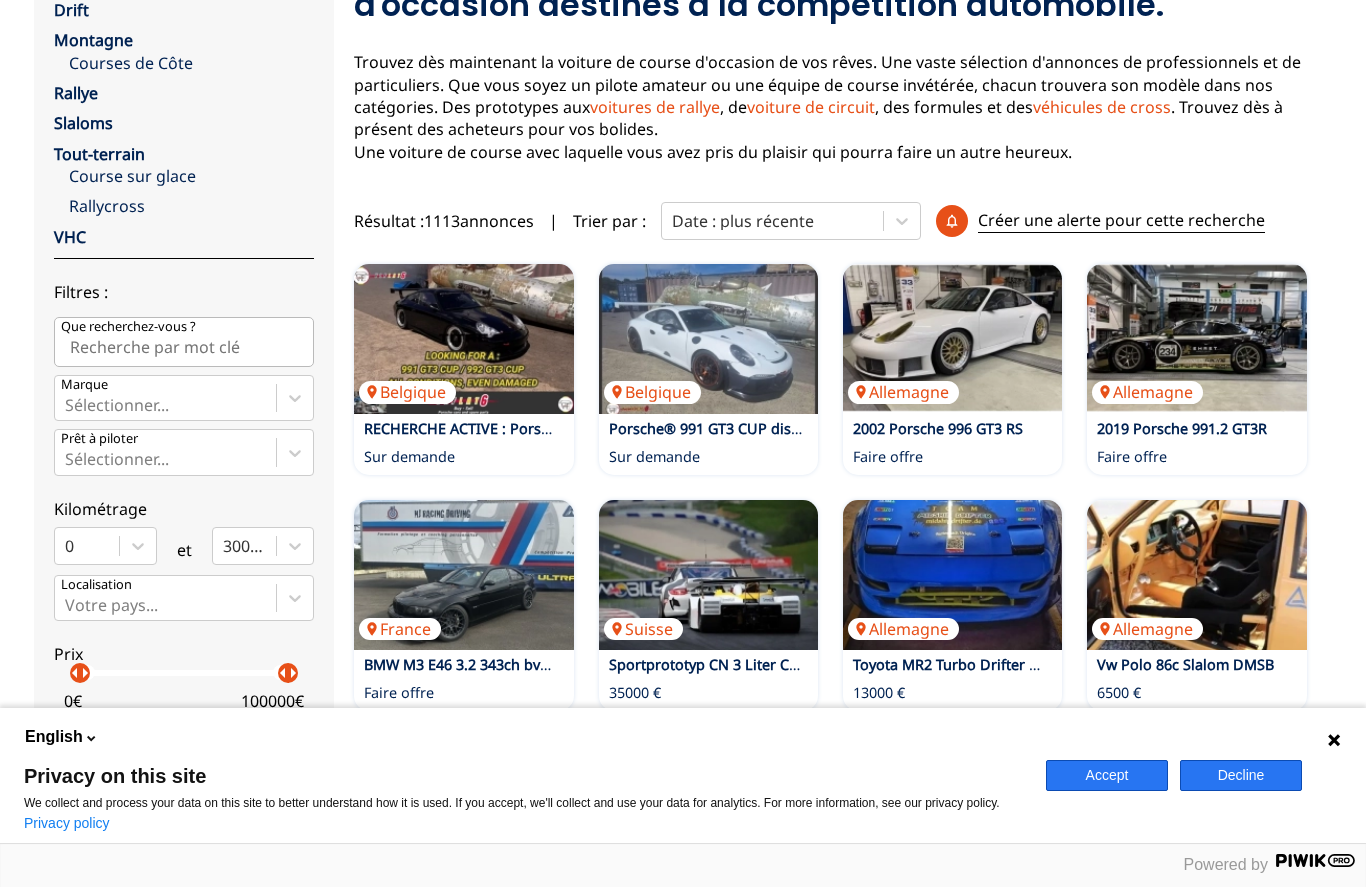 scroll, scrollTop: 286, scrollLeft: 0, axis: vertical 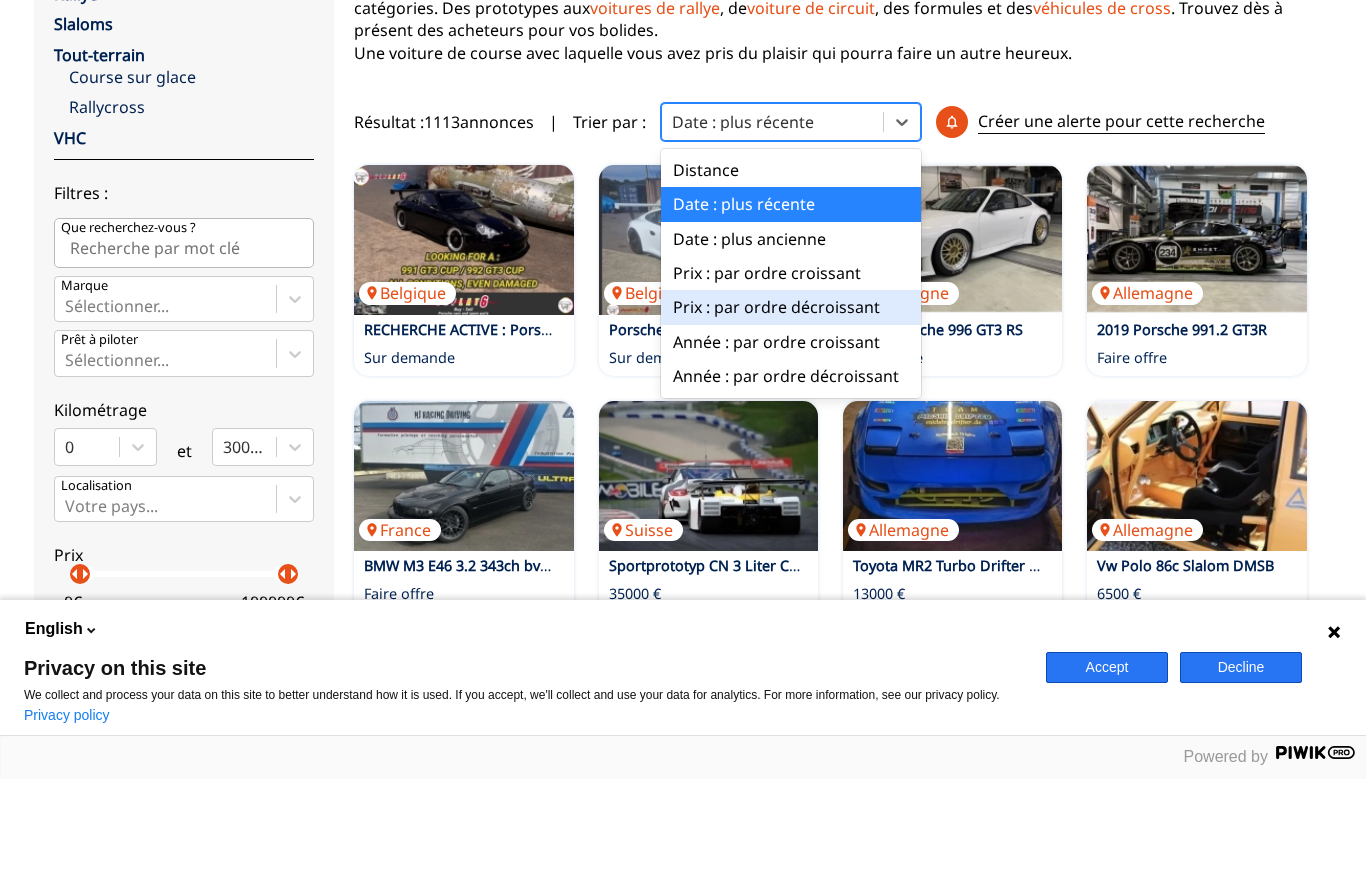 click on "Année : par ordre croissant" at bounding box center (791, 450) 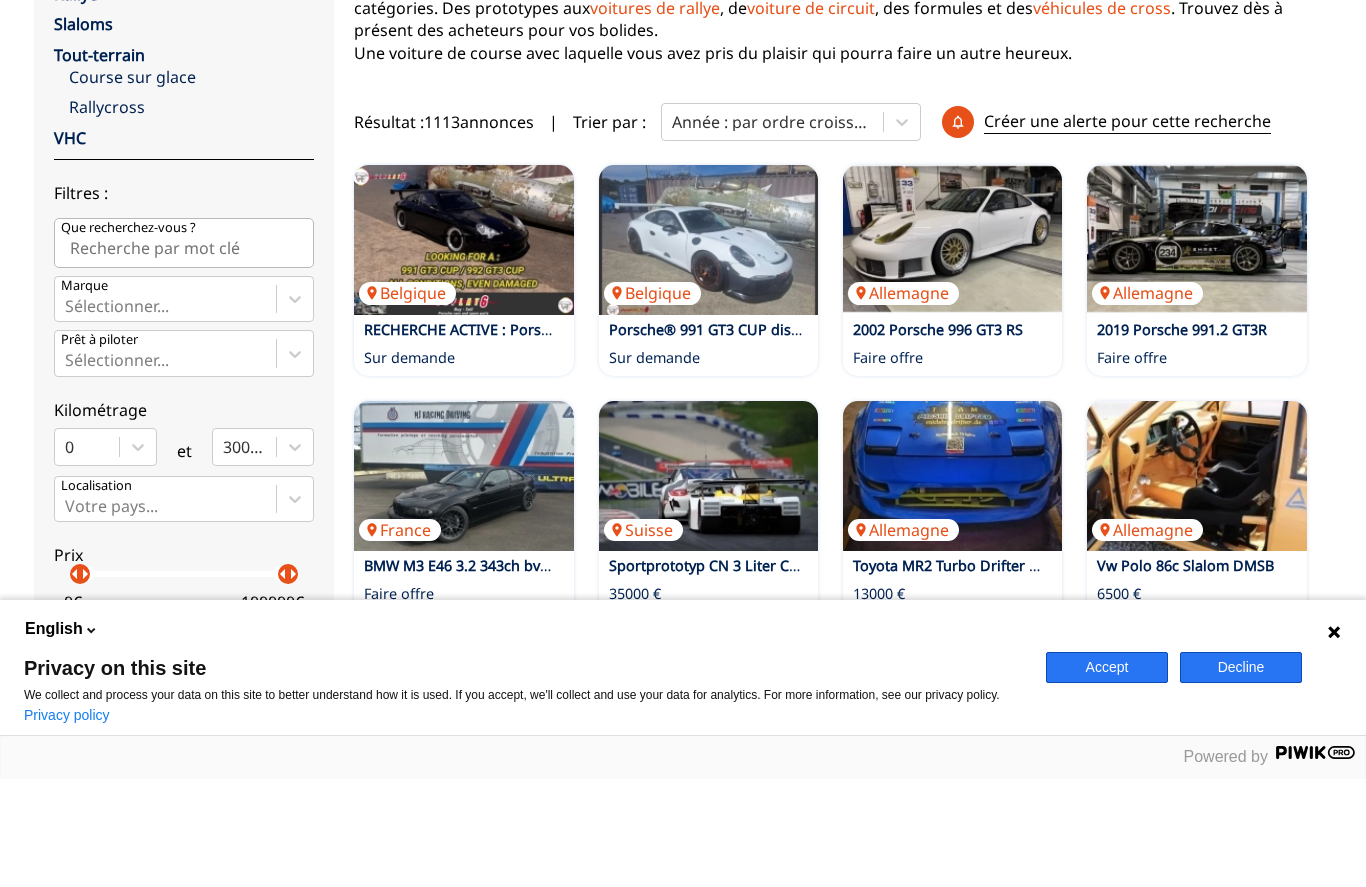 scroll, scrollTop: 389, scrollLeft: 0, axis: vertical 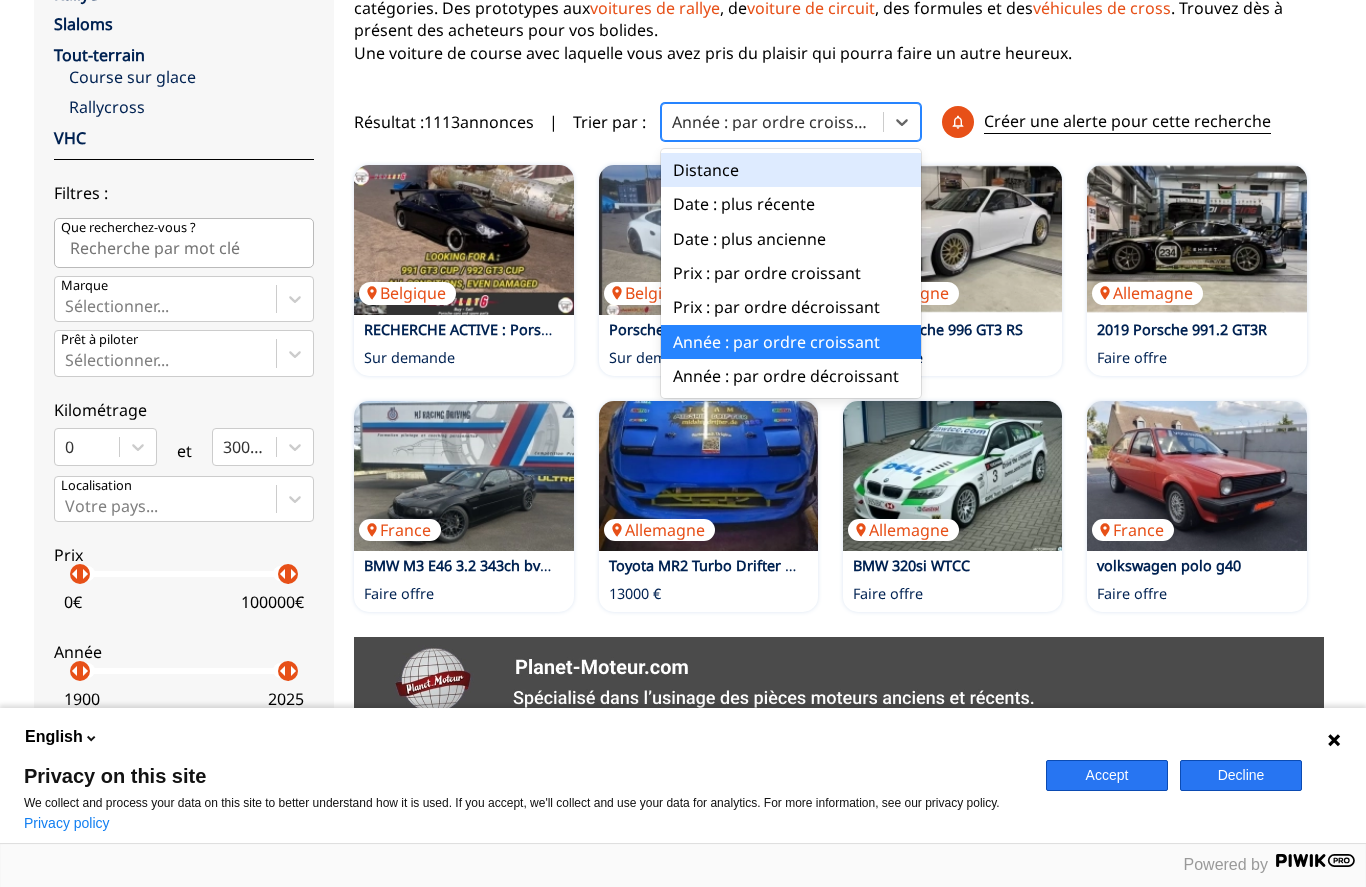 click on "Prix : par ordre croissant" at bounding box center [791, 273] 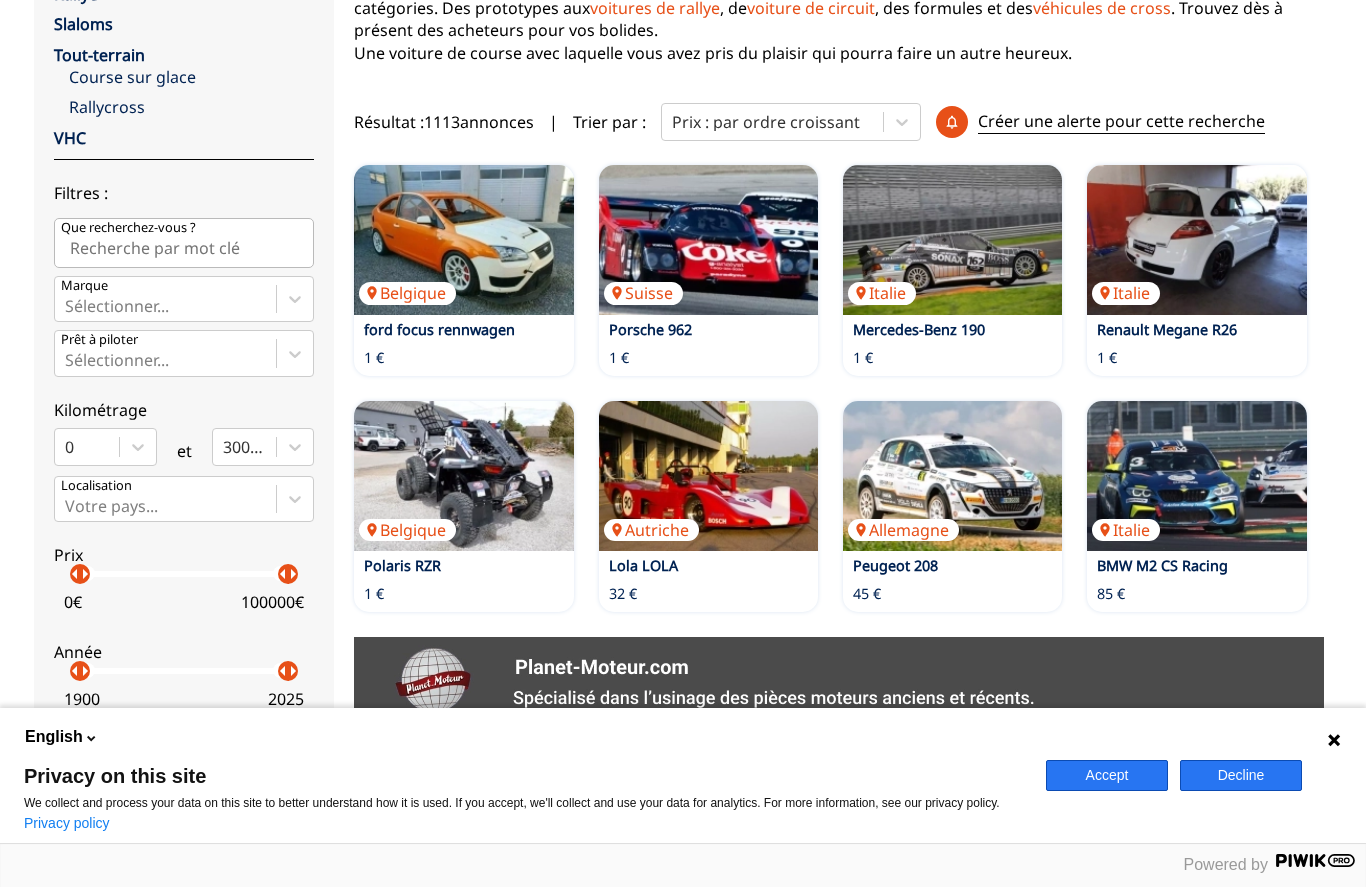 click at bounding box center [463, 240] 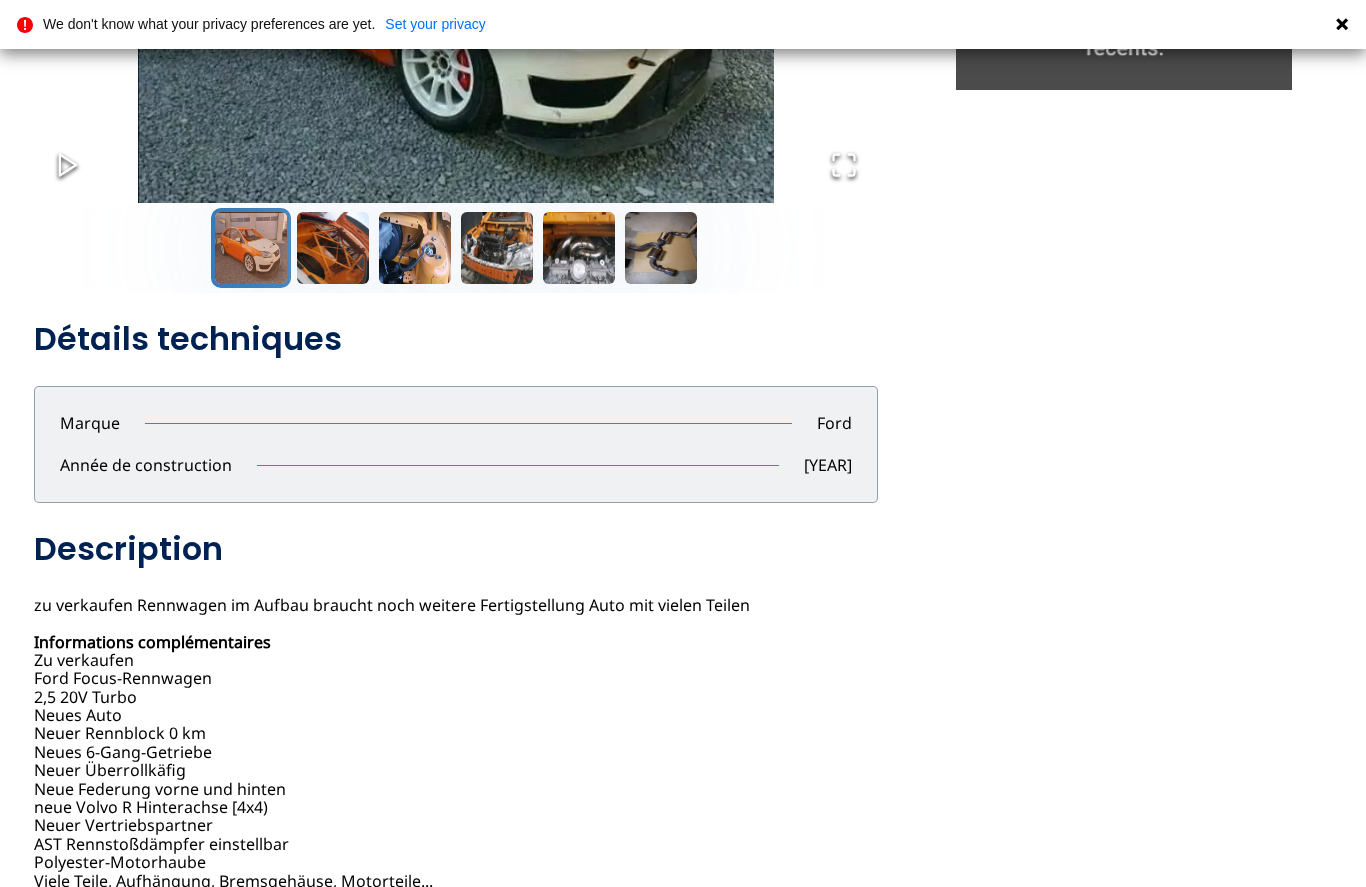 scroll, scrollTop: 303, scrollLeft: 0, axis: vertical 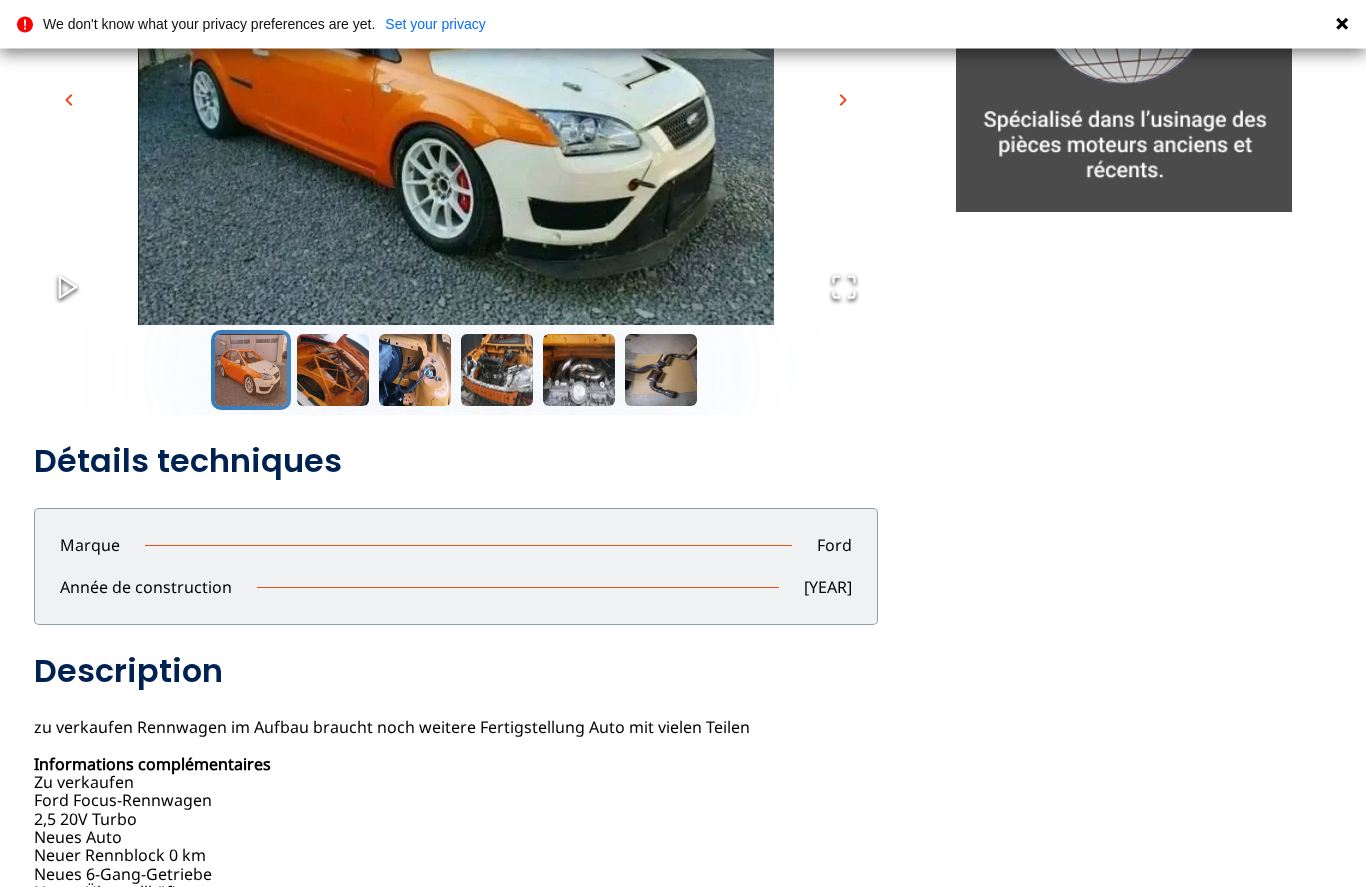 click at bounding box center (333, 371) 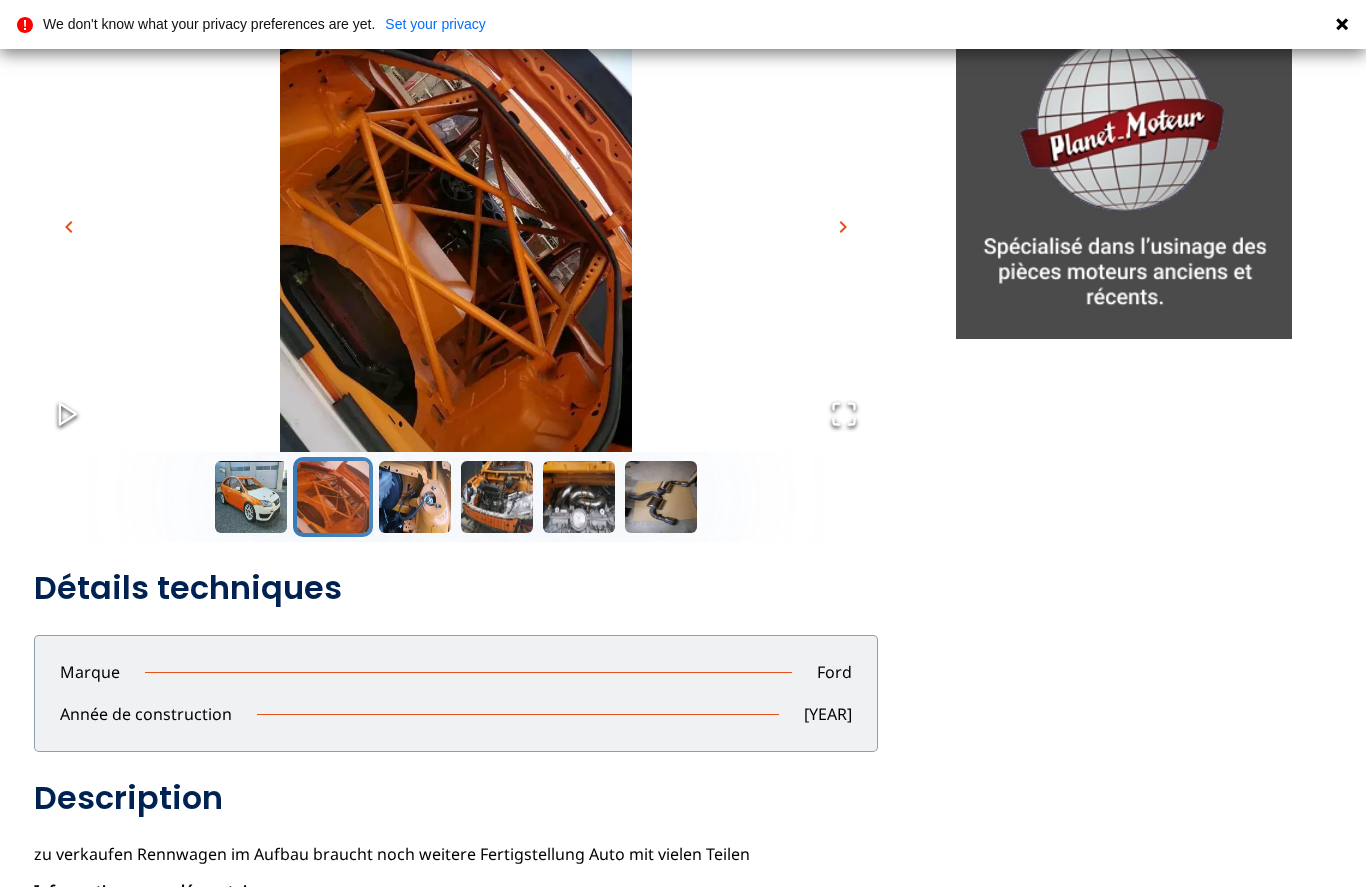 scroll, scrollTop: 176, scrollLeft: 0, axis: vertical 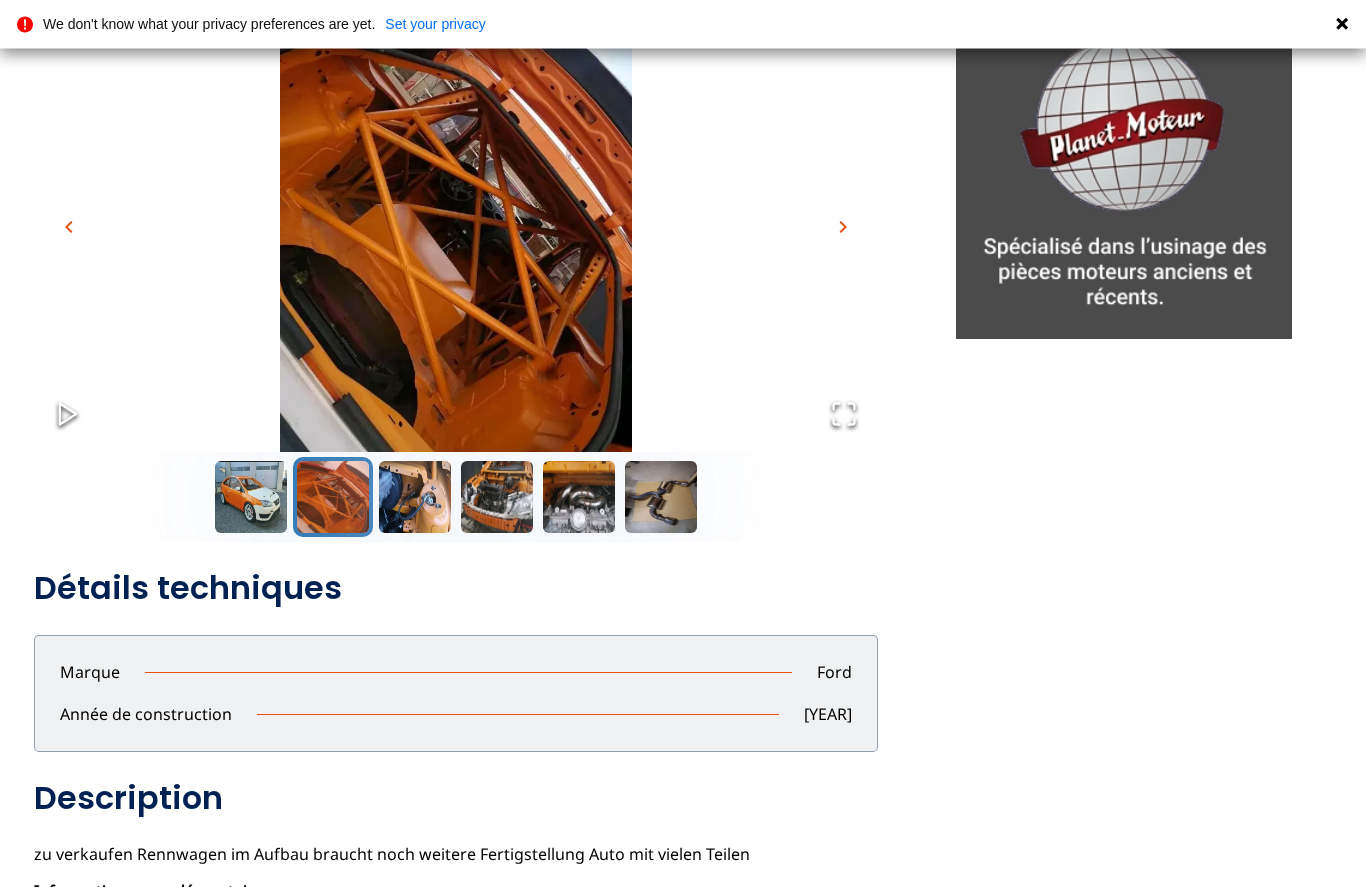 click at bounding box center (415, 498) 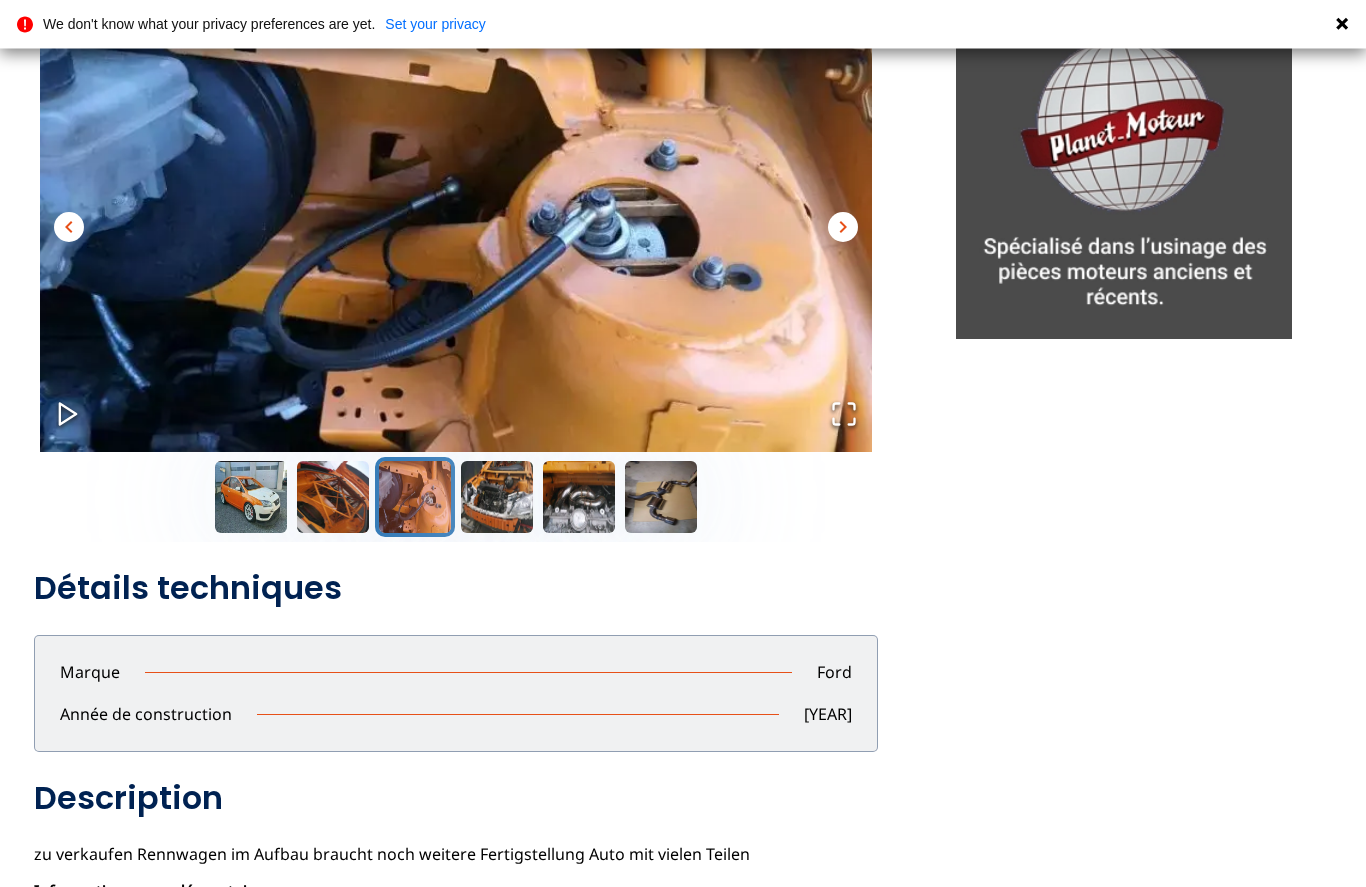 scroll, scrollTop: 177, scrollLeft: 0, axis: vertical 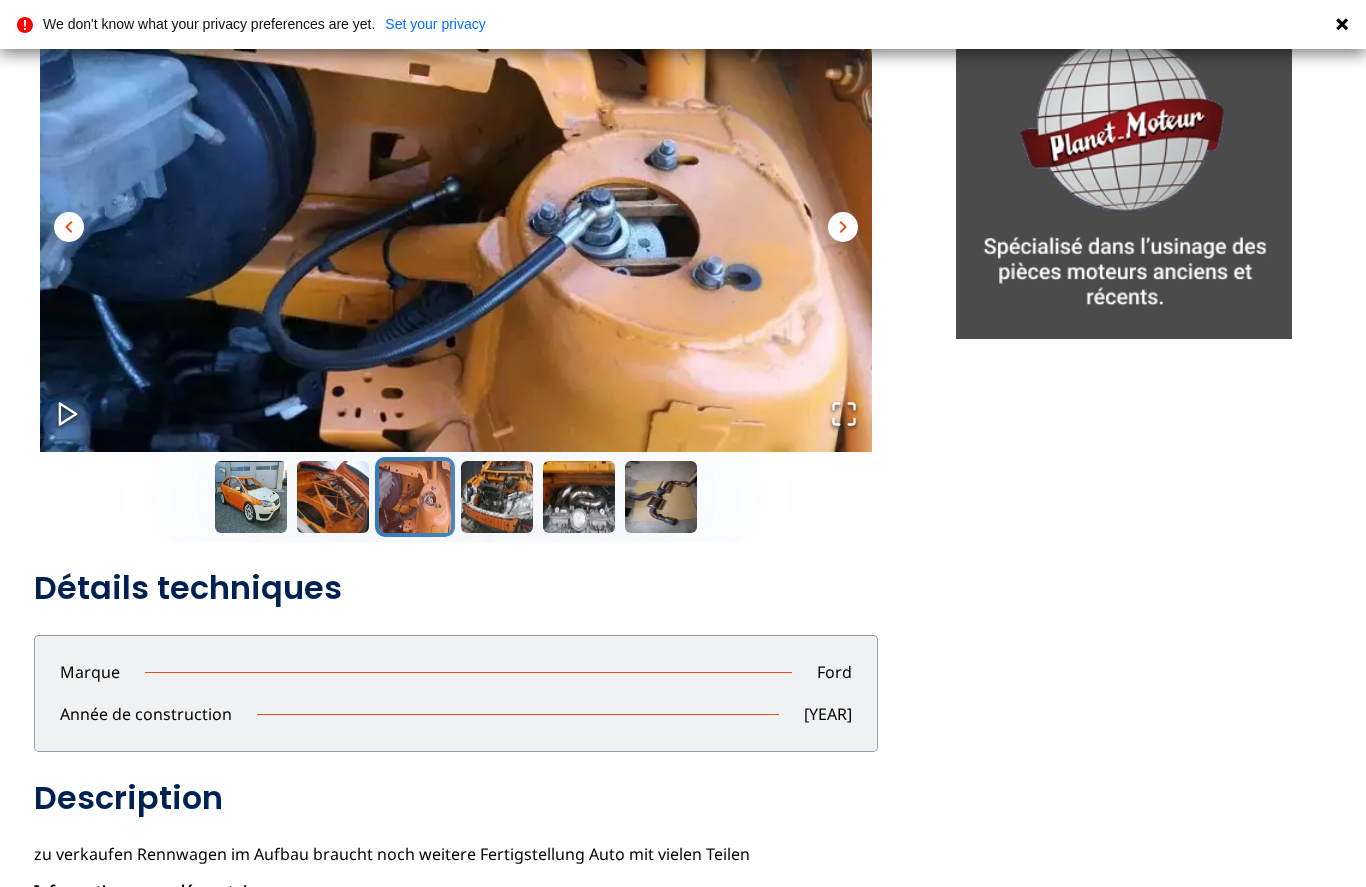 click at bounding box center (497, 497) 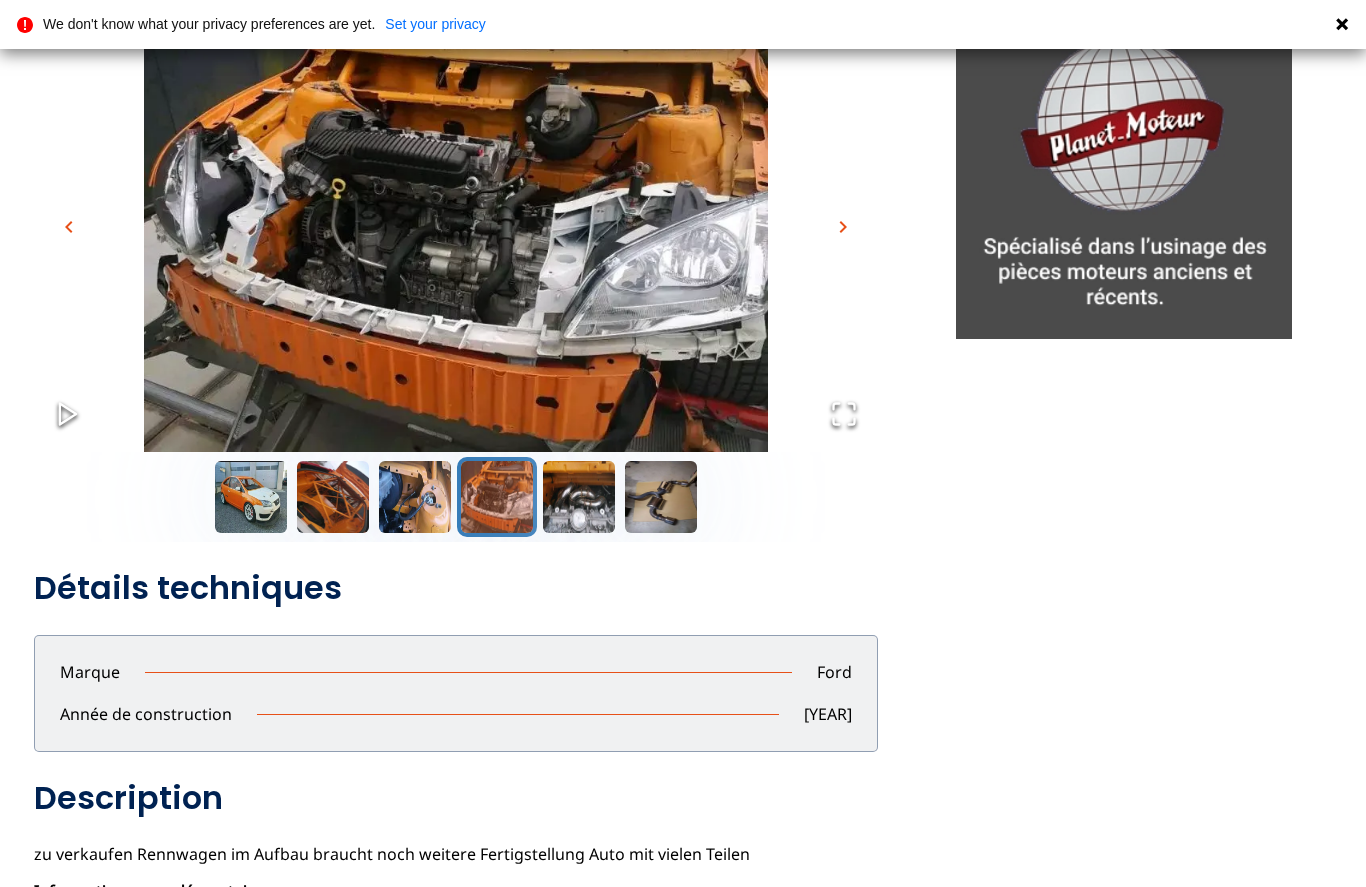click at bounding box center (579, 497) 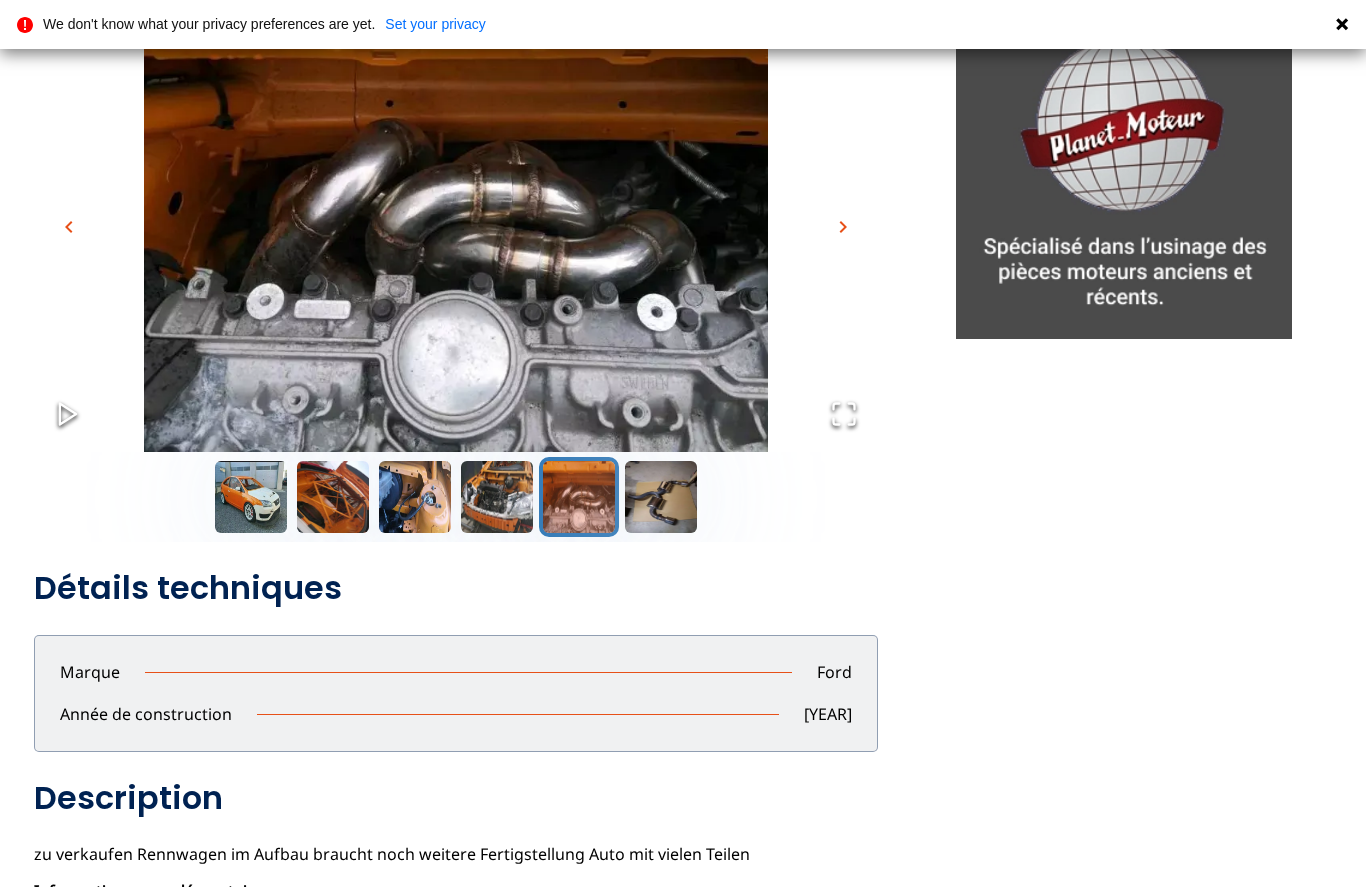 click at bounding box center [661, 497] 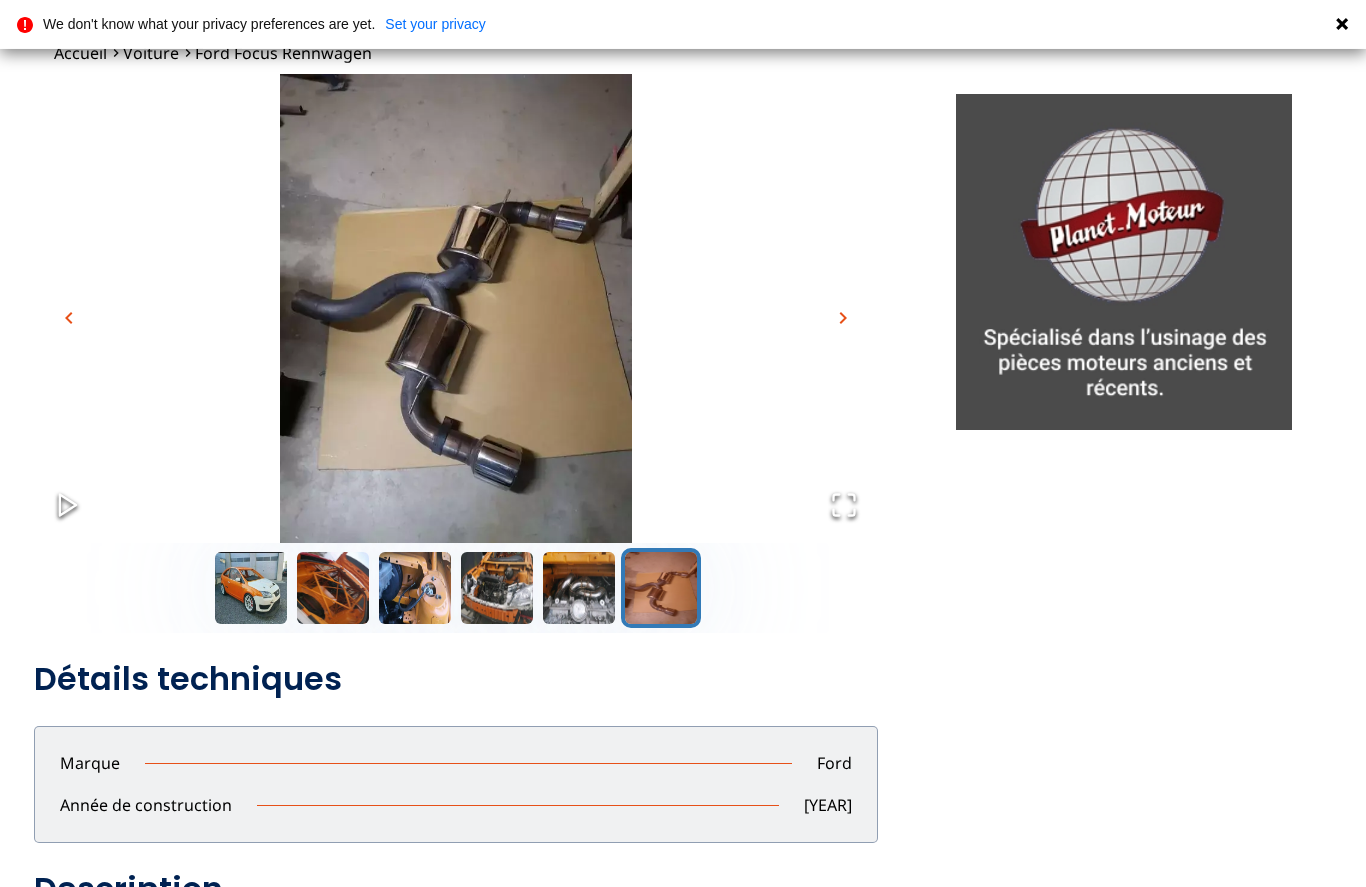 scroll, scrollTop: 93, scrollLeft: 0, axis: vertical 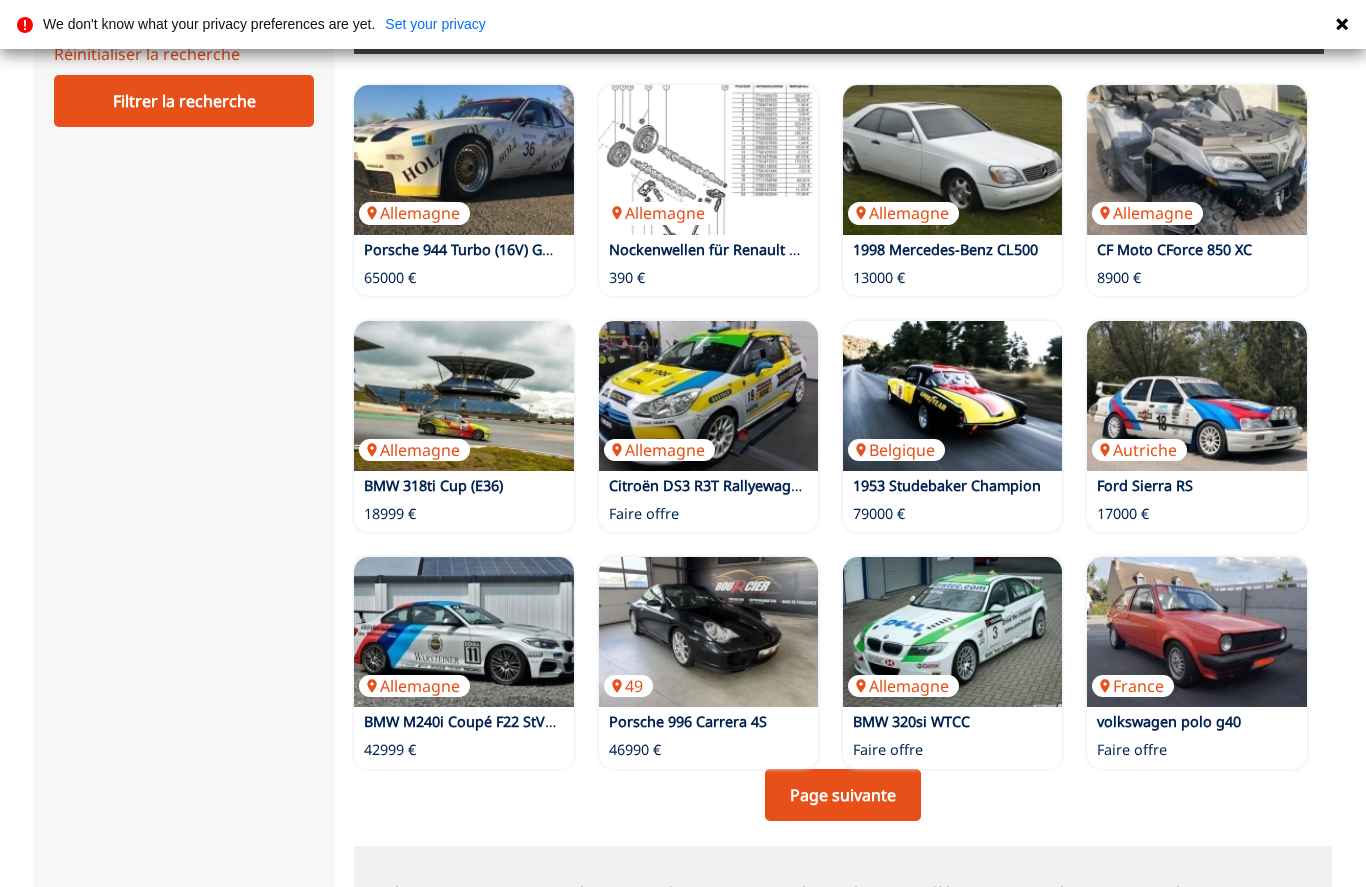 click on "Page suivante" at bounding box center [843, 795] 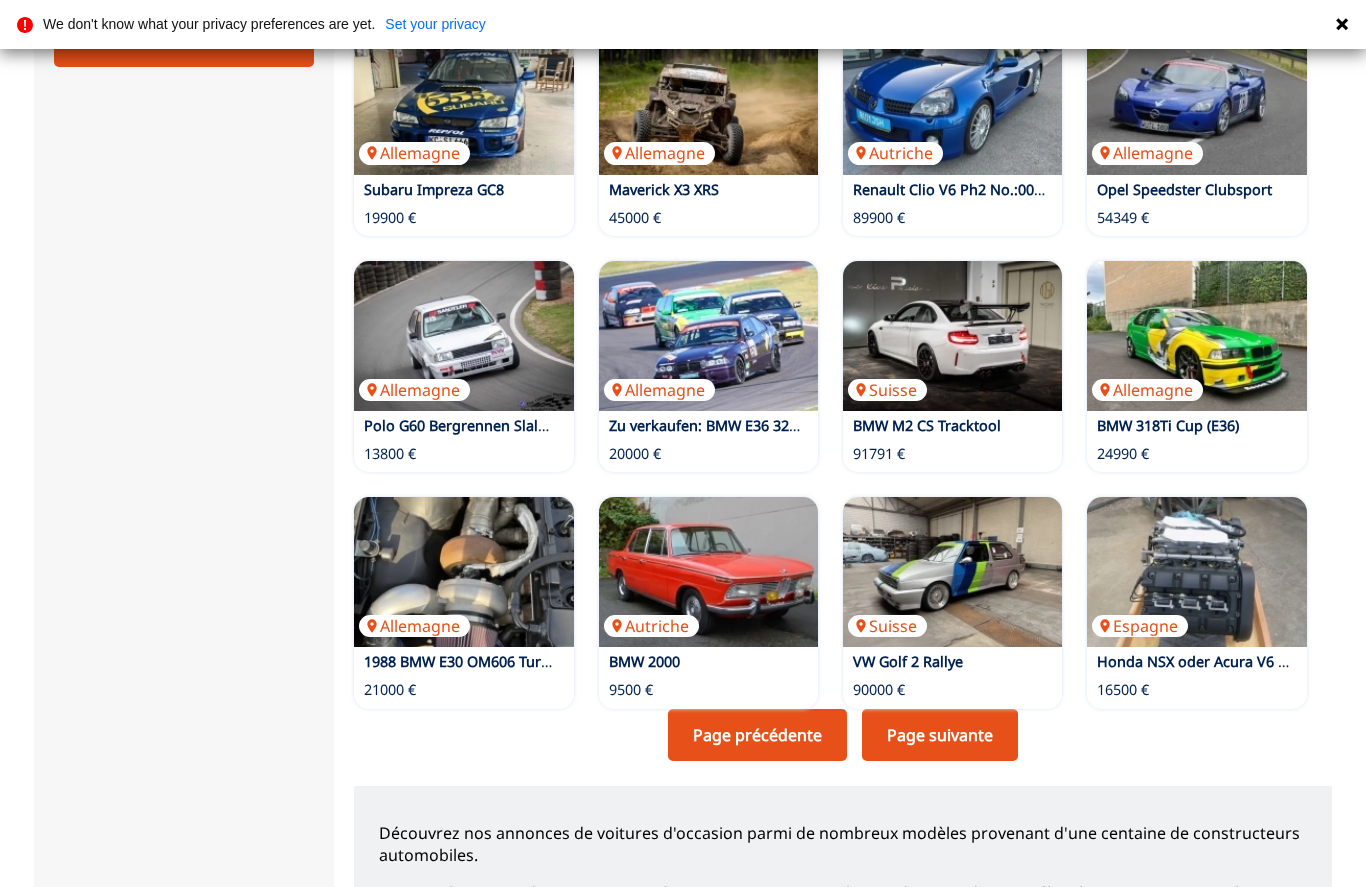 scroll, scrollTop: 1123, scrollLeft: 0, axis: vertical 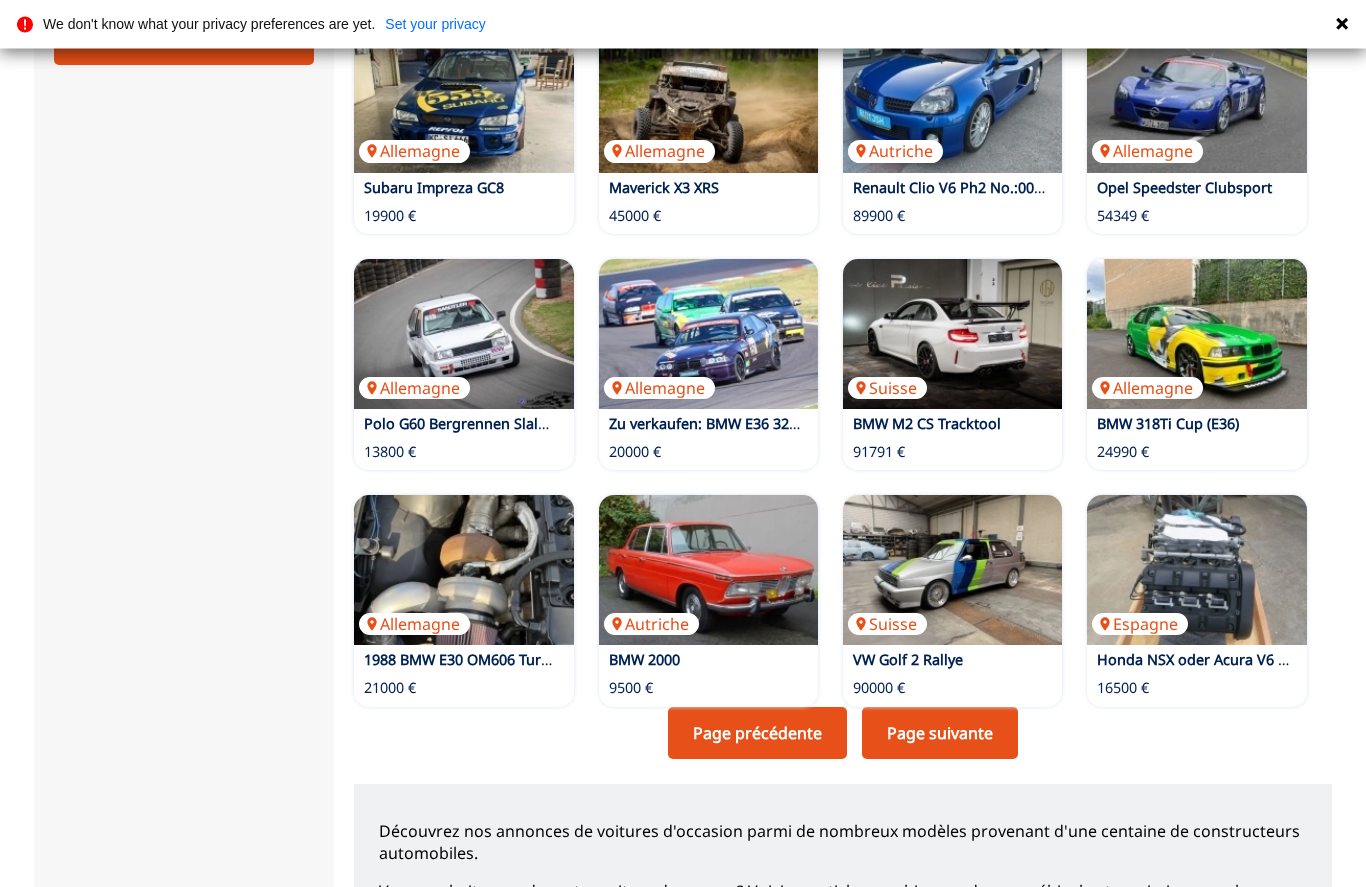 click on "Page suivante" at bounding box center [940, 734] 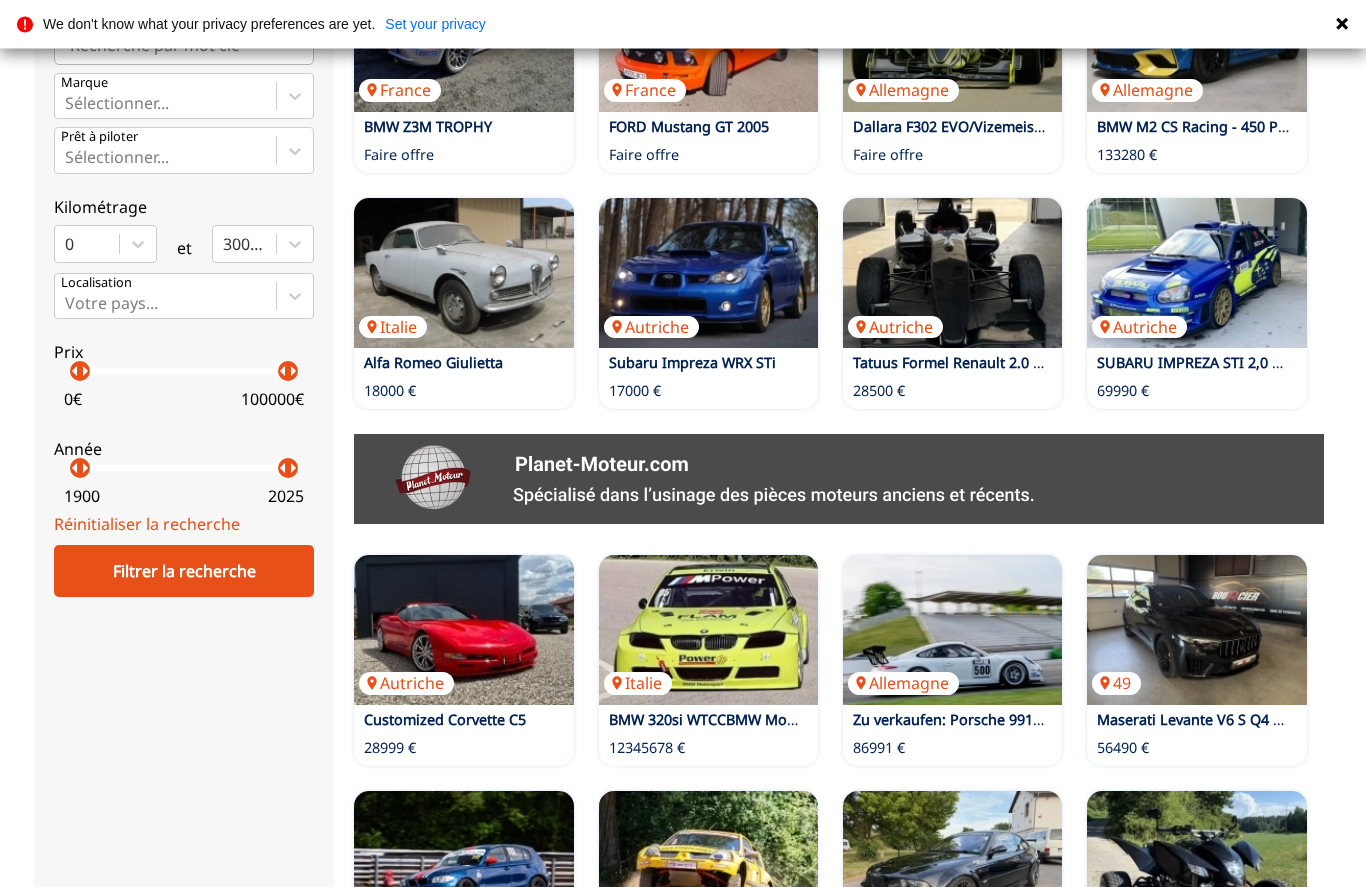 scroll, scrollTop: 592, scrollLeft: 0, axis: vertical 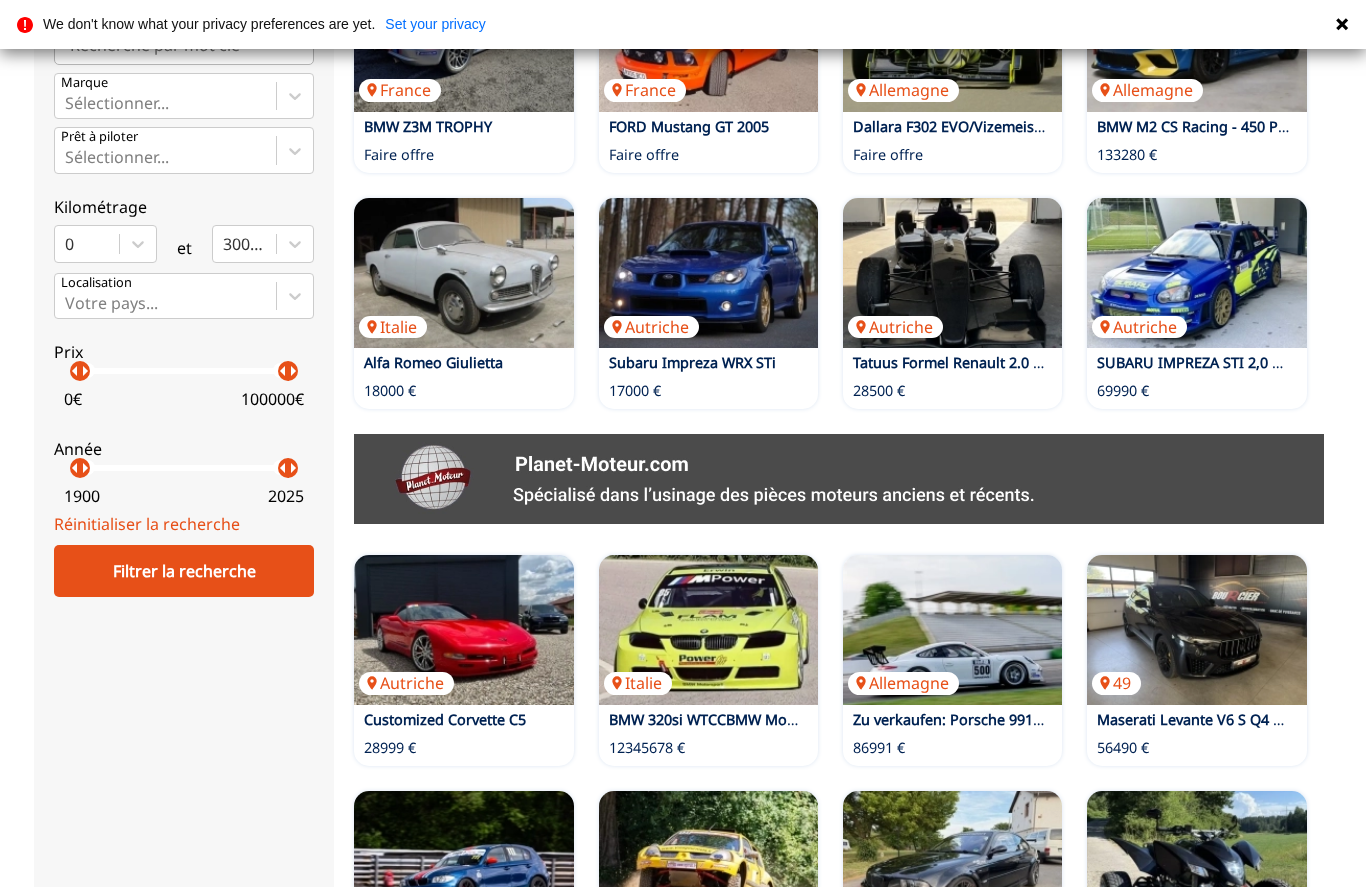 click at bounding box center (463, 273) 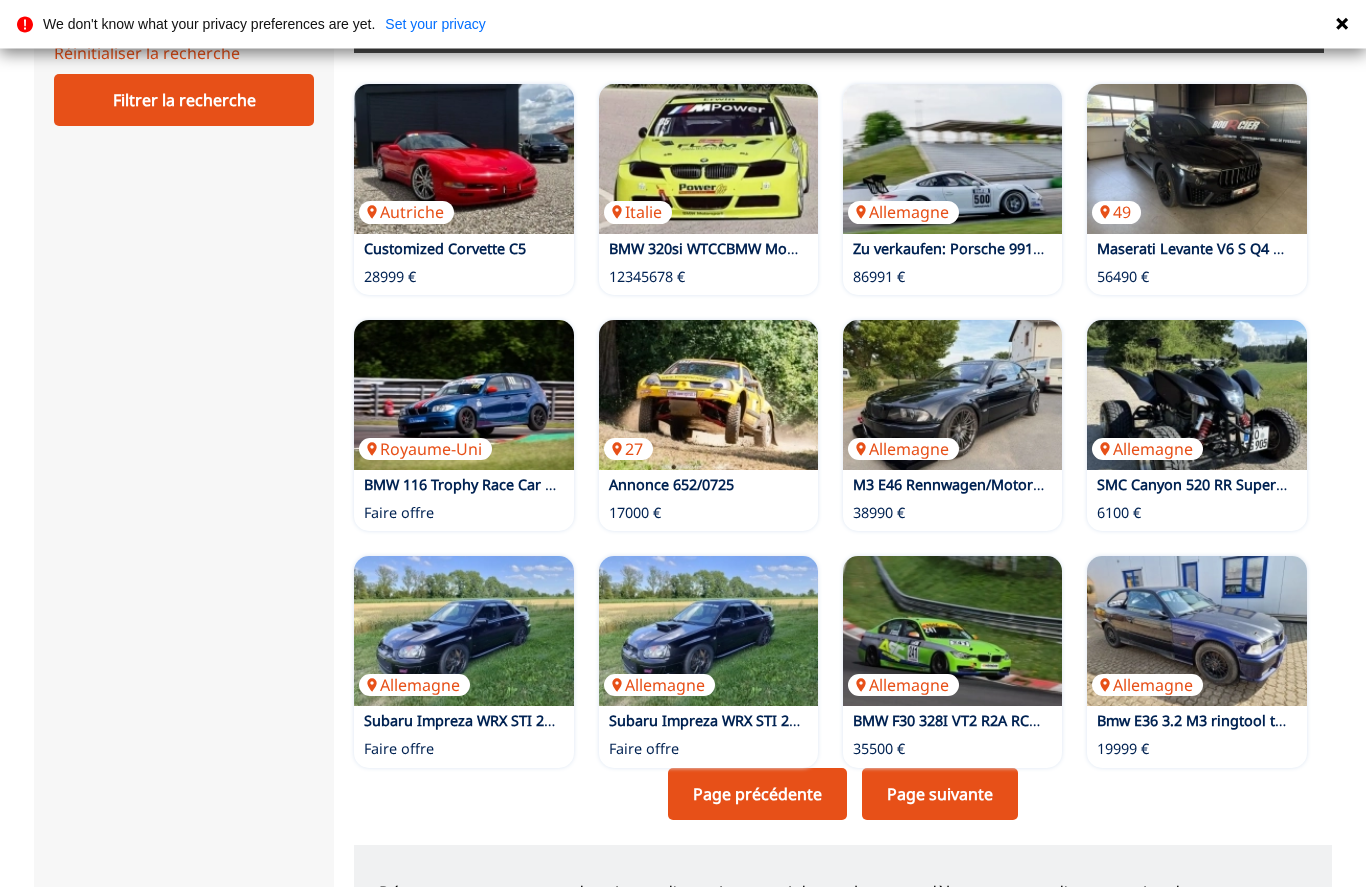 scroll, scrollTop: 1098, scrollLeft: 0, axis: vertical 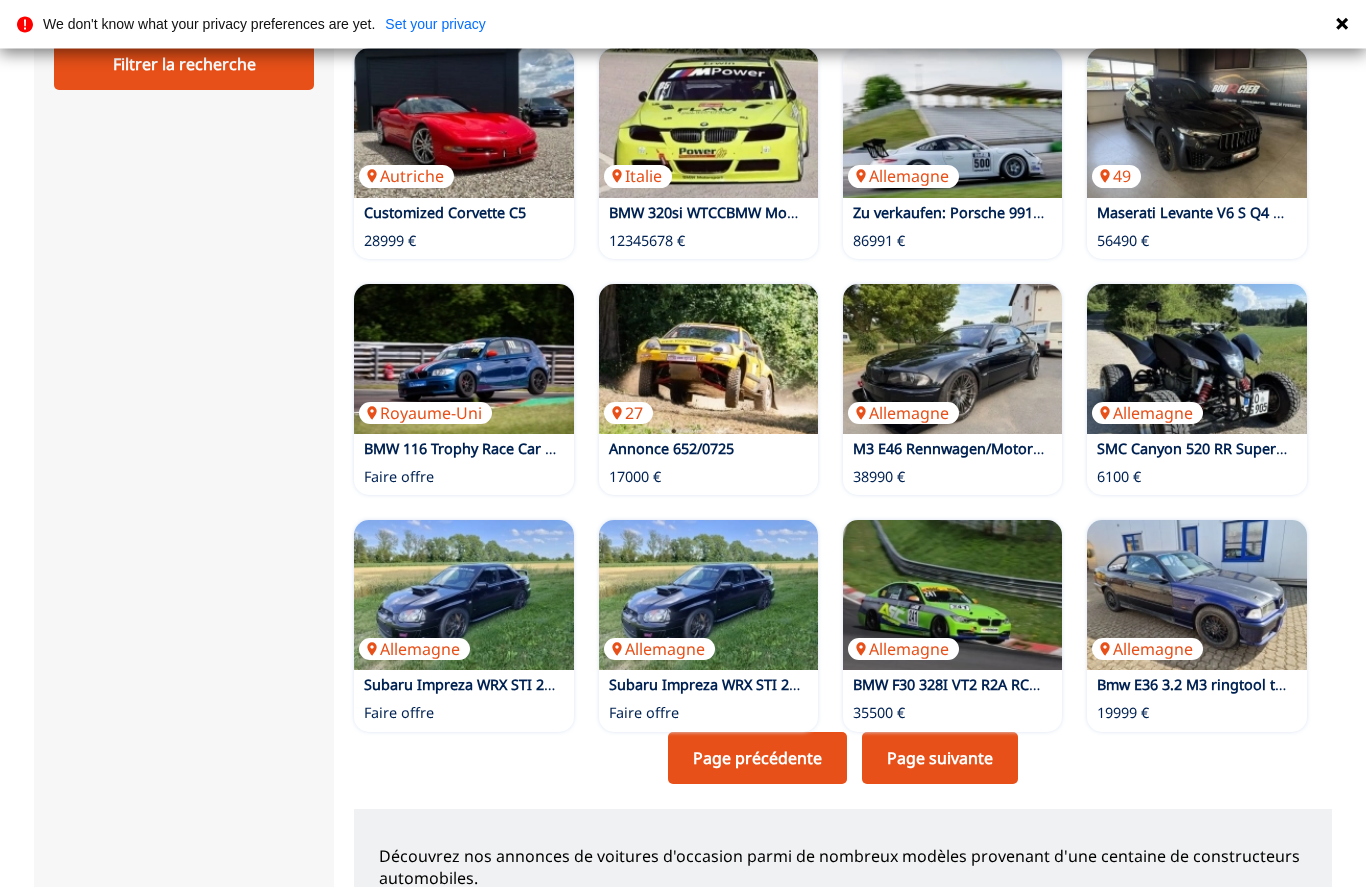 click on "Page suivante" at bounding box center (940, 759) 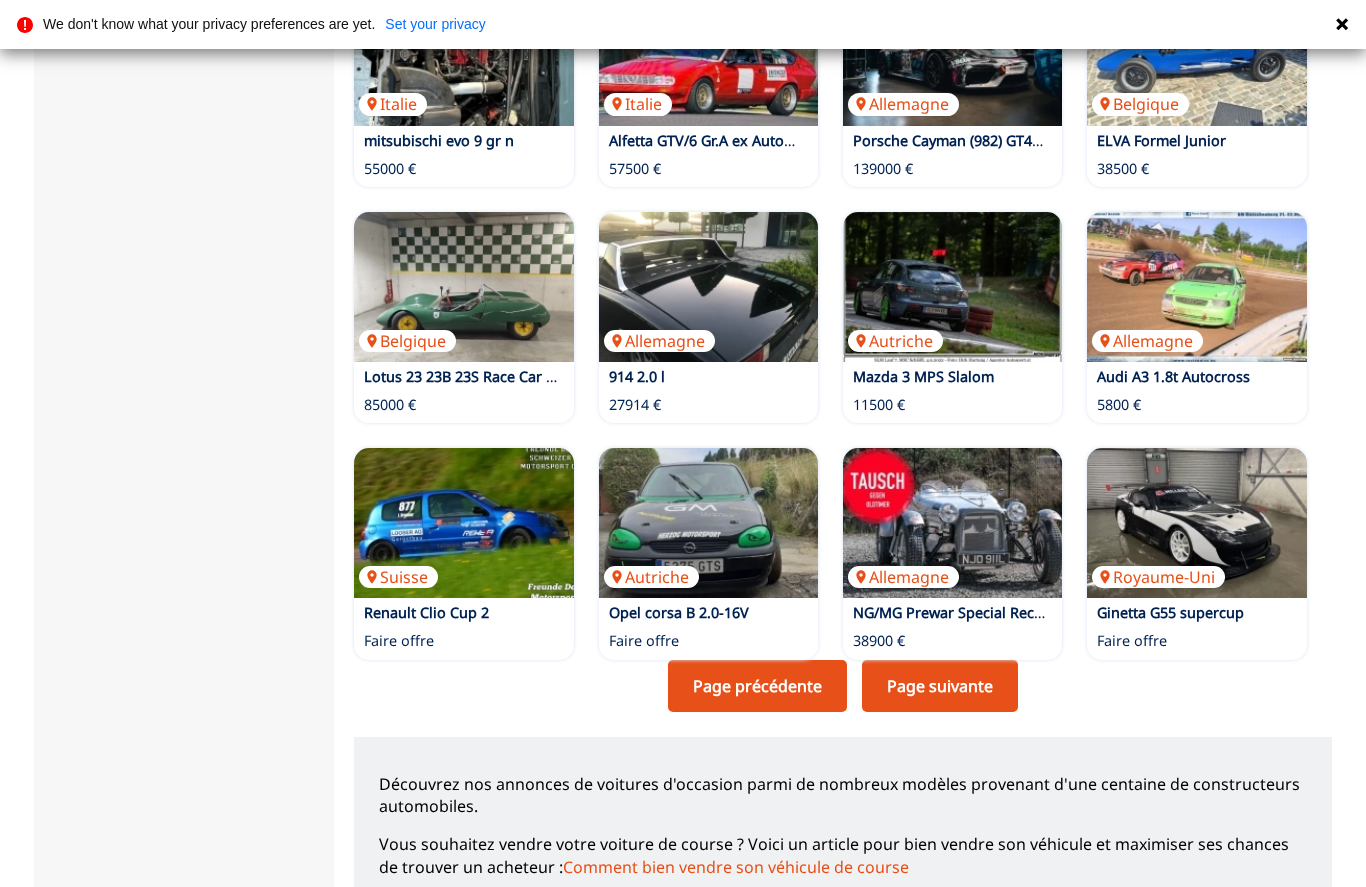 scroll, scrollTop: 1183, scrollLeft: 0, axis: vertical 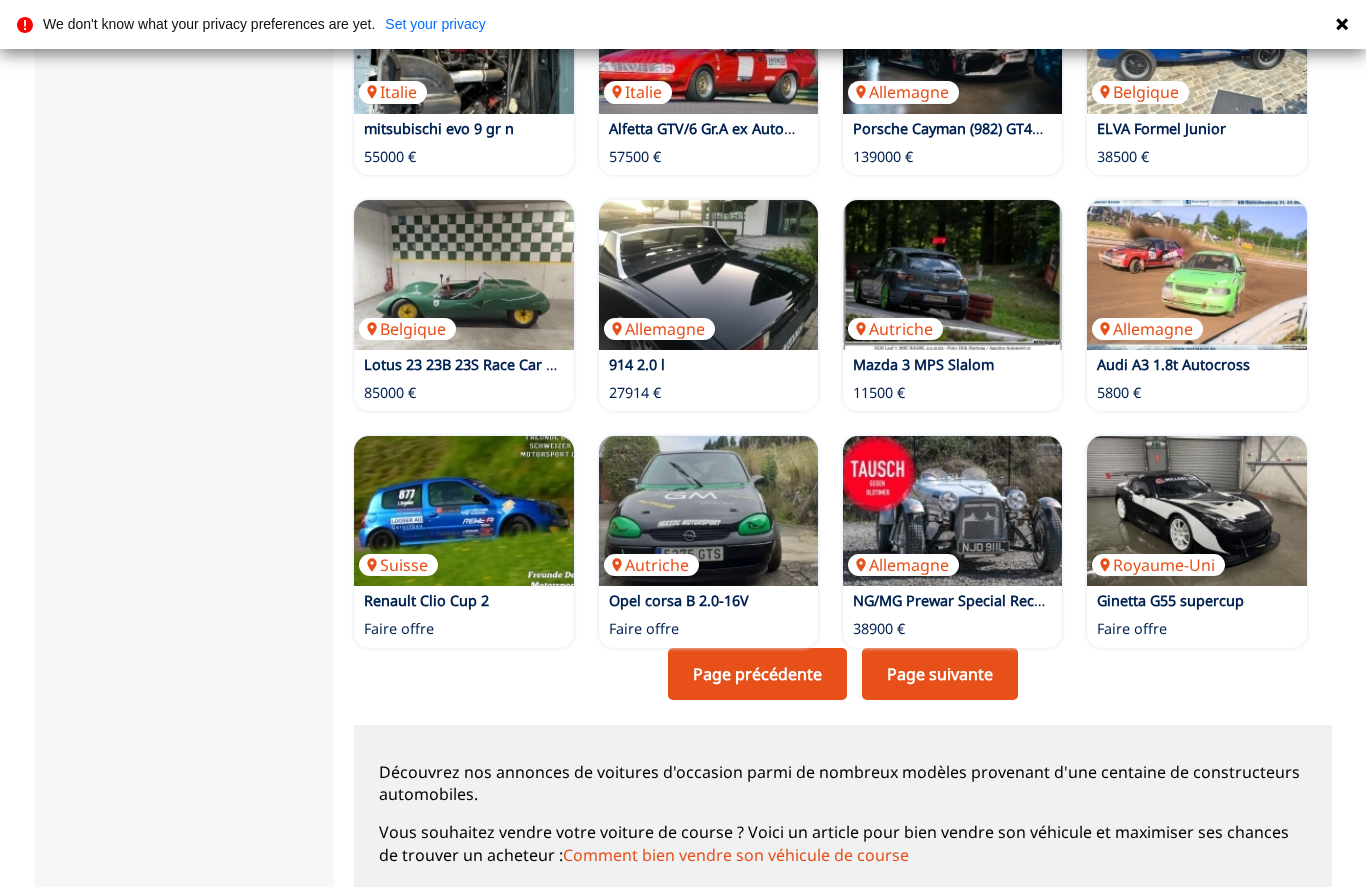 click on "Page suivante" at bounding box center [940, 674] 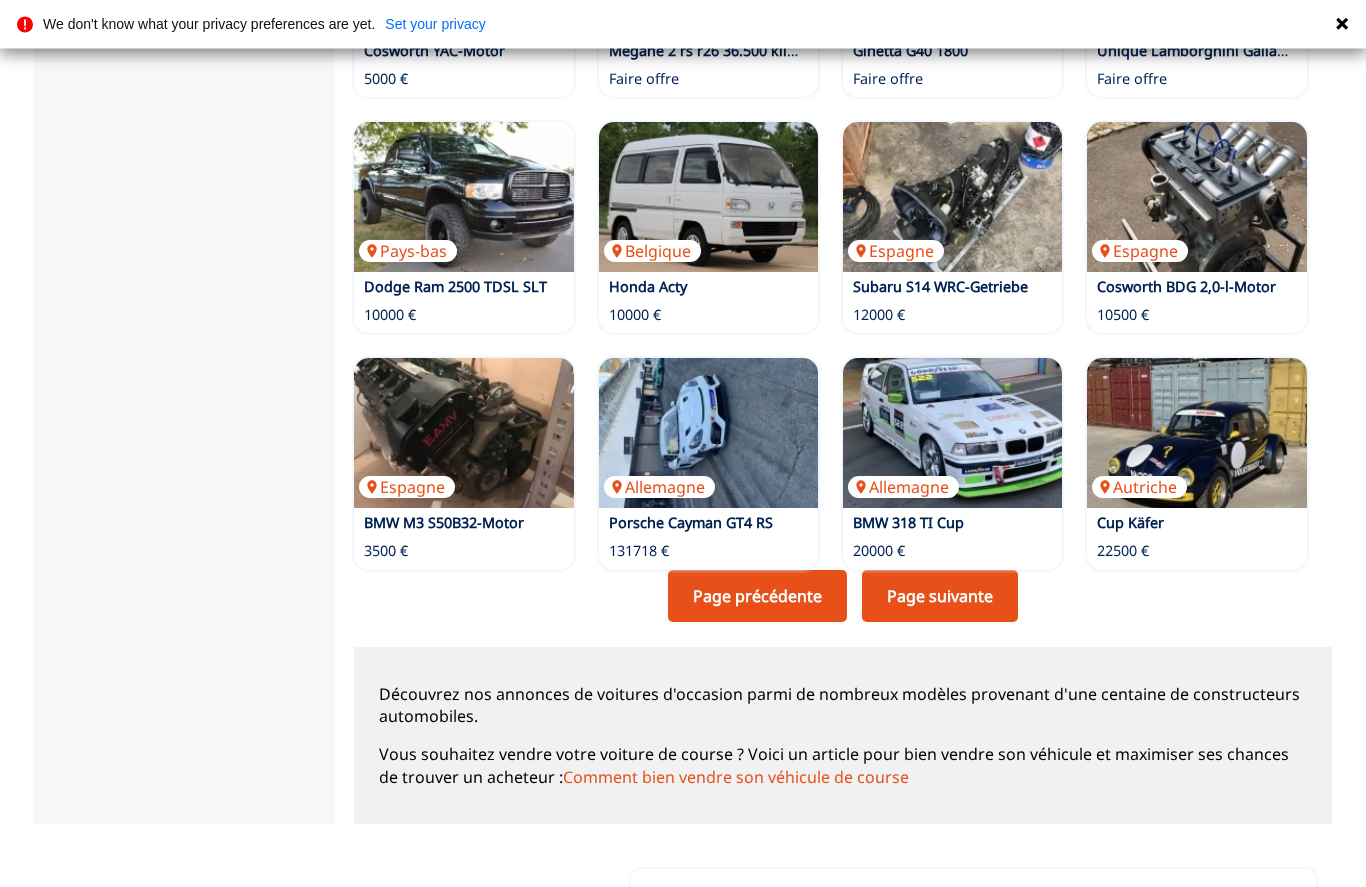scroll, scrollTop: 1293, scrollLeft: 0, axis: vertical 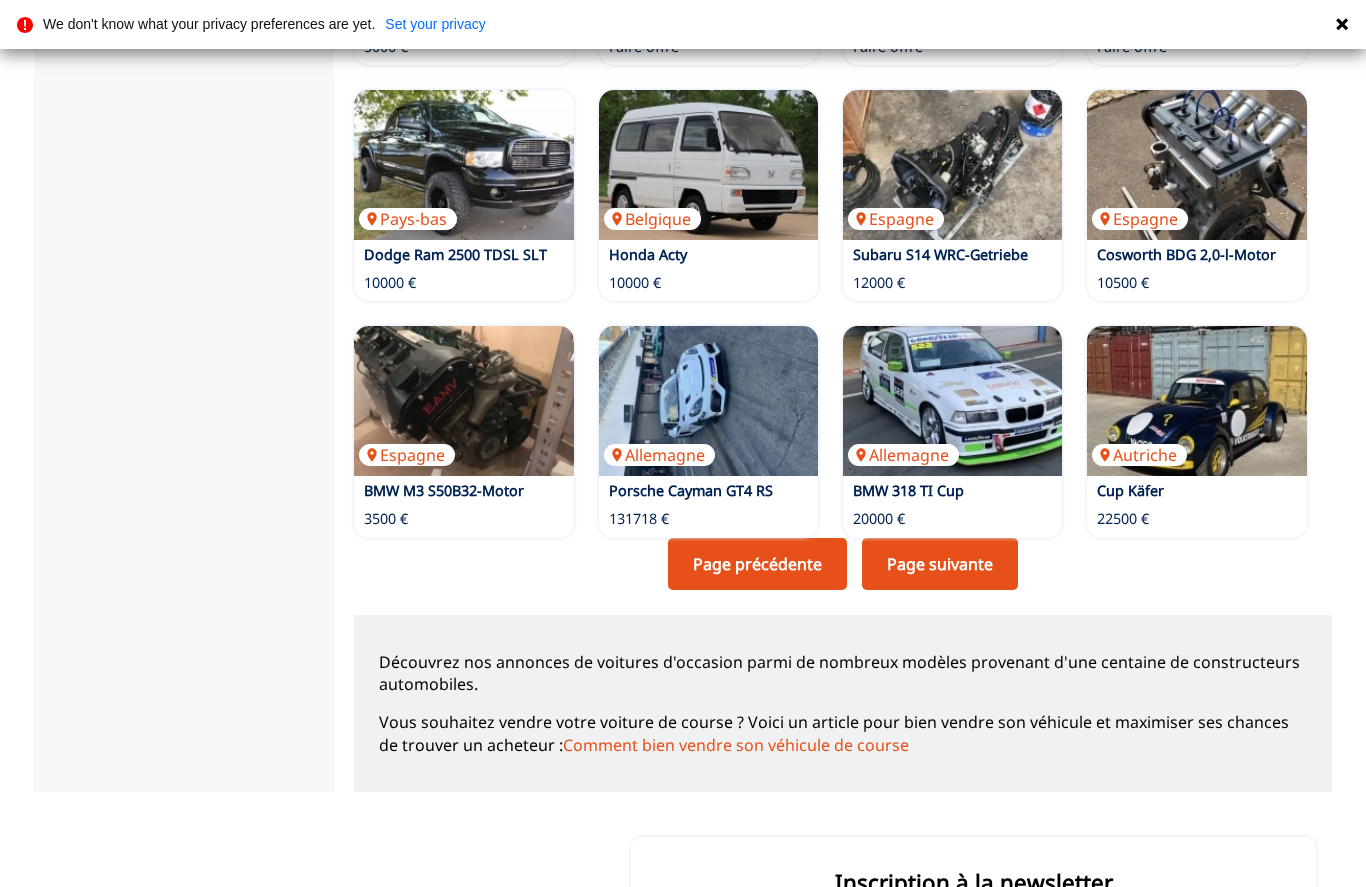 click on "Page suivante" at bounding box center [940, 564] 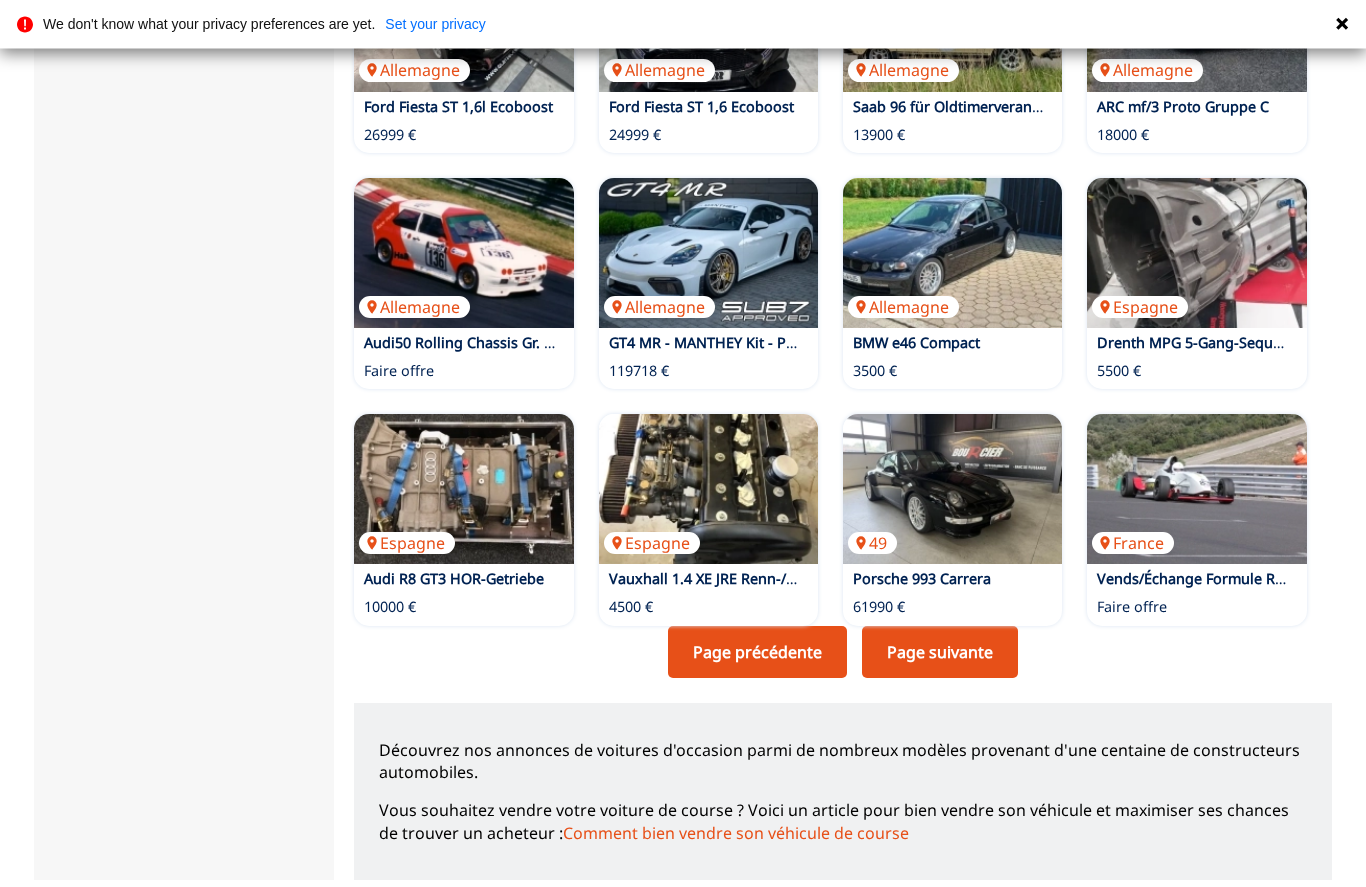 scroll, scrollTop: 1205, scrollLeft: 0, axis: vertical 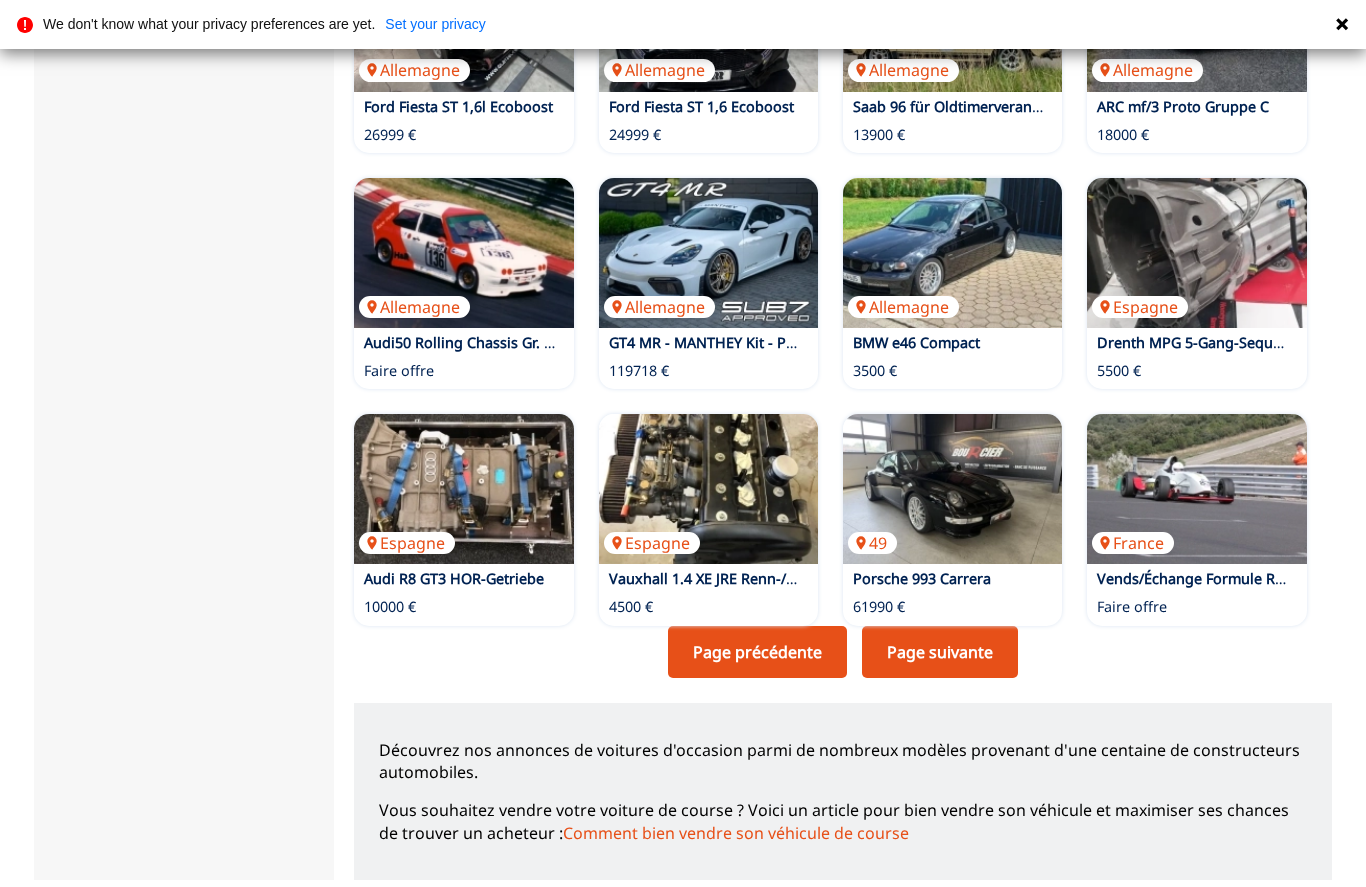 click on "Page suivante" at bounding box center [940, 652] 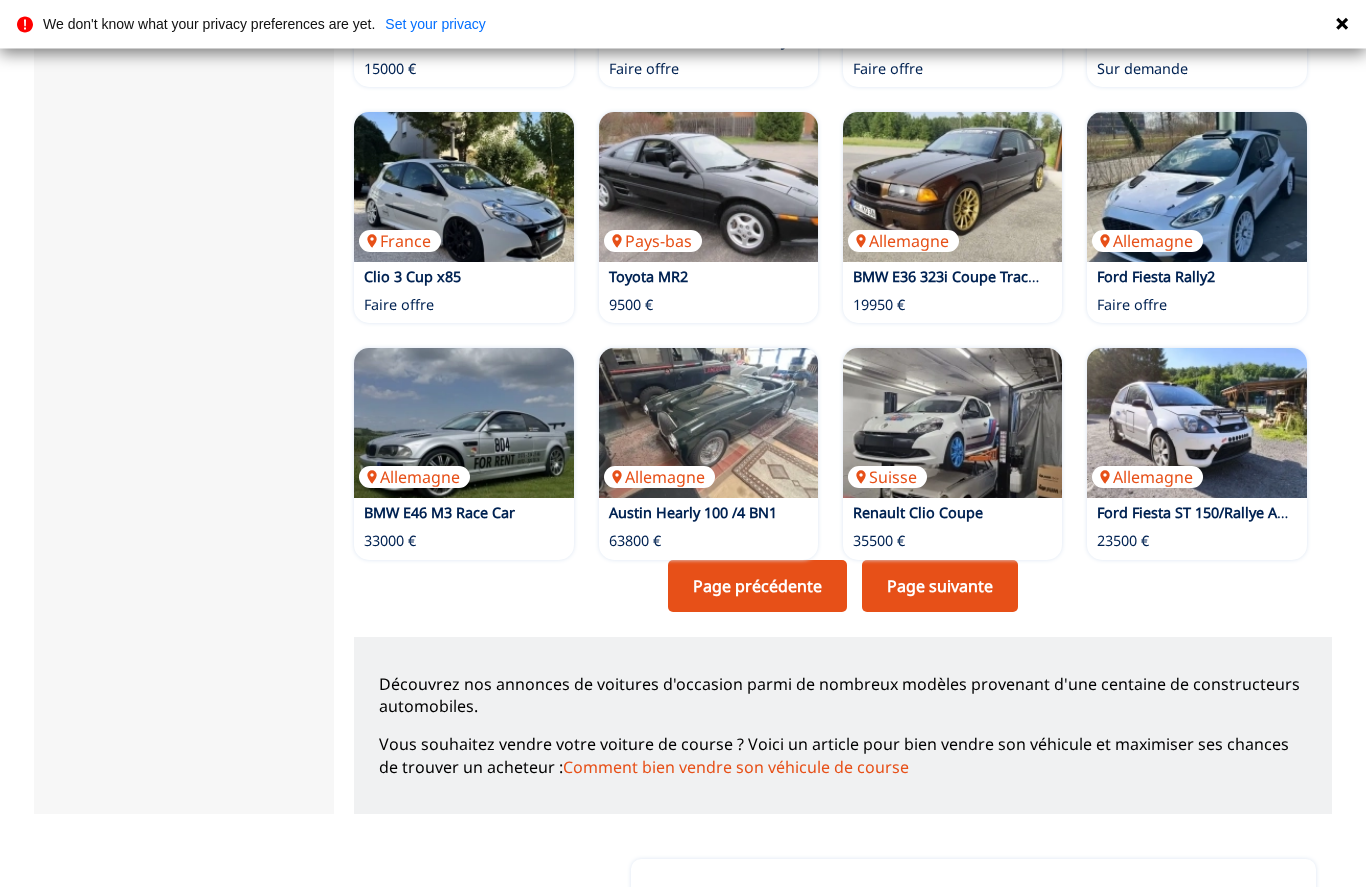 scroll, scrollTop: 1271, scrollLeft: 0, axis: vertical 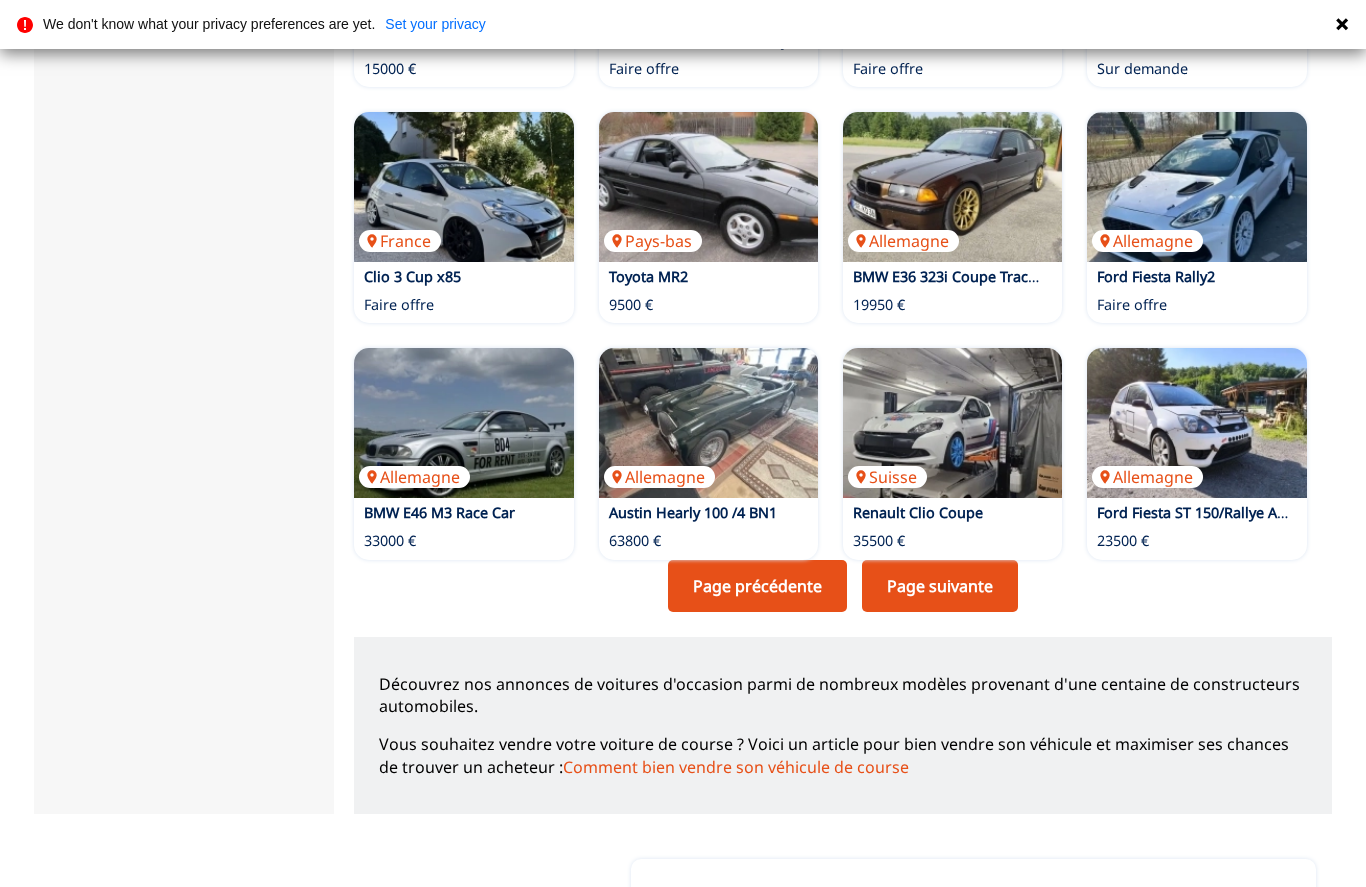 click on "Page suivante" at bounding box center [940, 586] 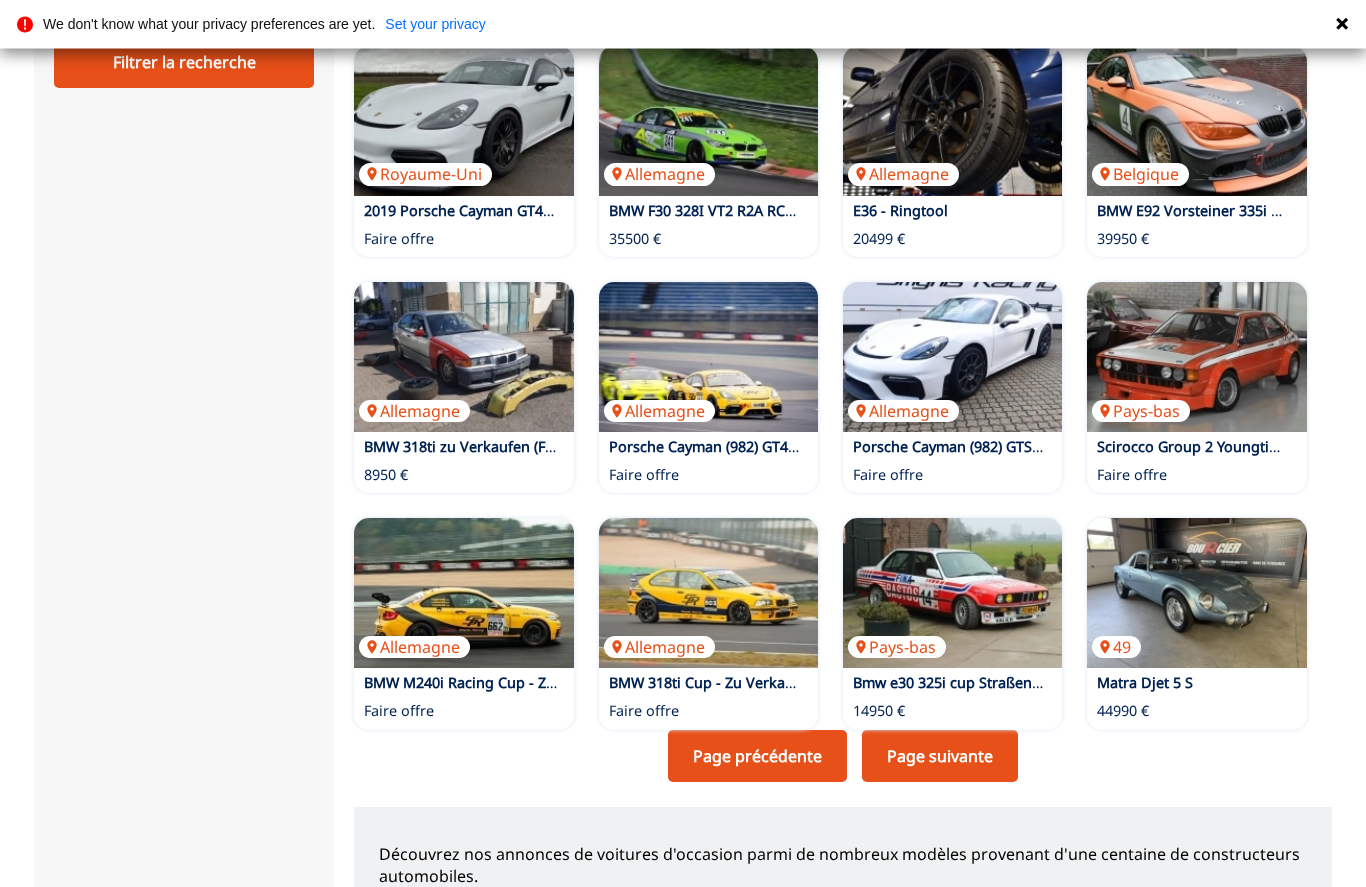 scroll, scrollTop: 1195, scrollLeft: 0, axis: vertical 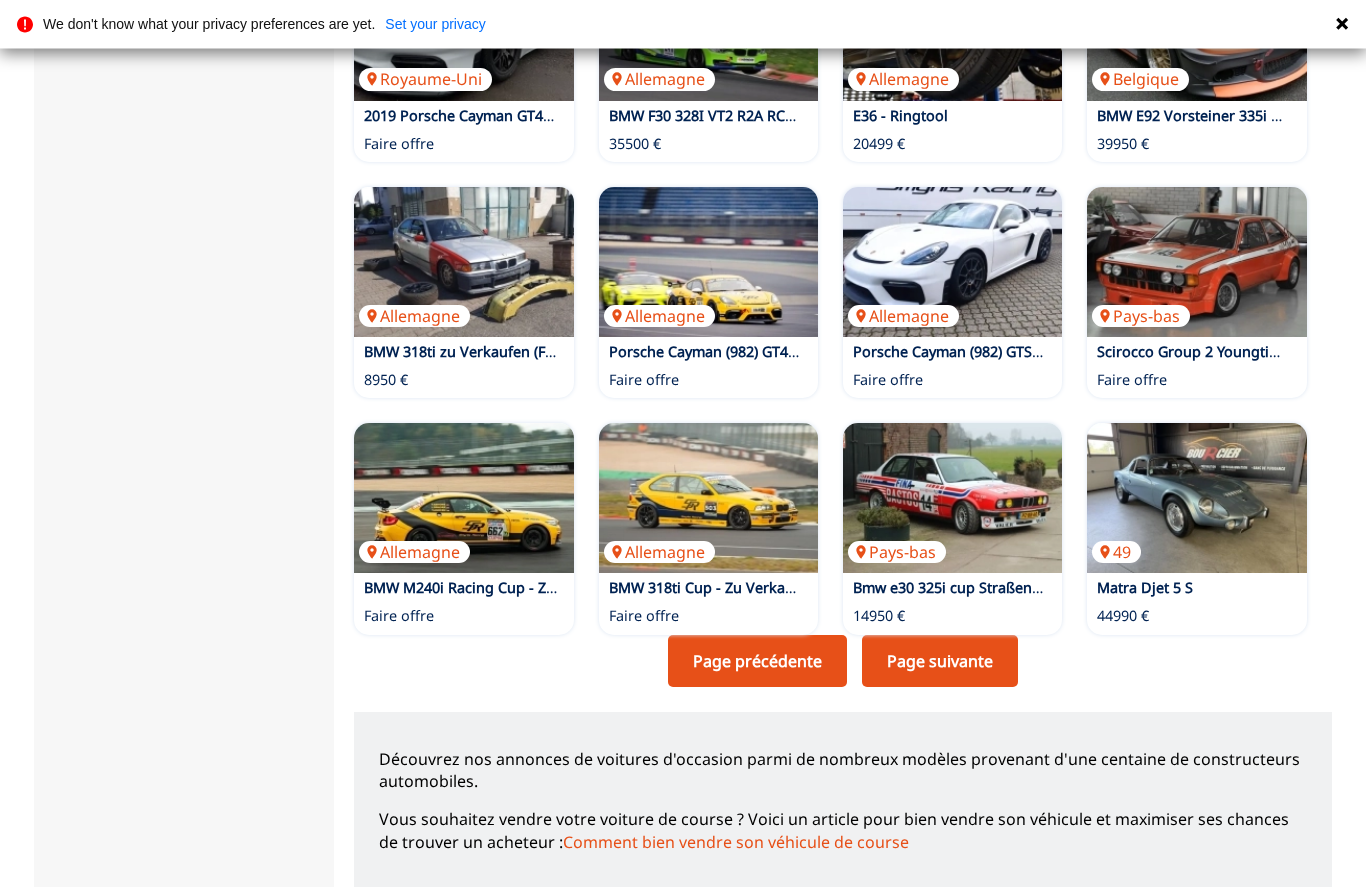 click on "Page suivante" at bounding box center (940, 662) 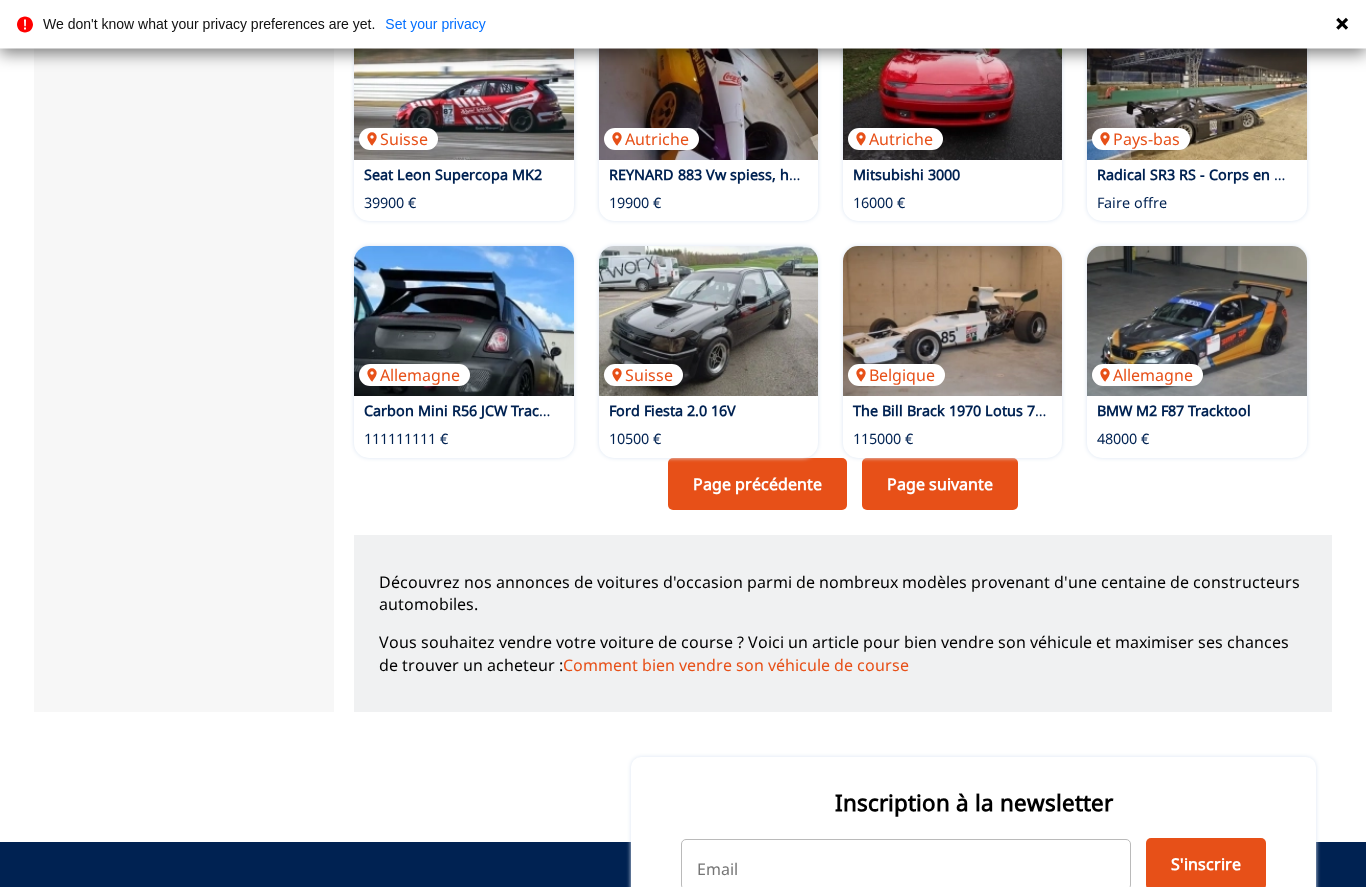 scroll, scrollTop: 1401, scrollLeft: 0, axis: vertical 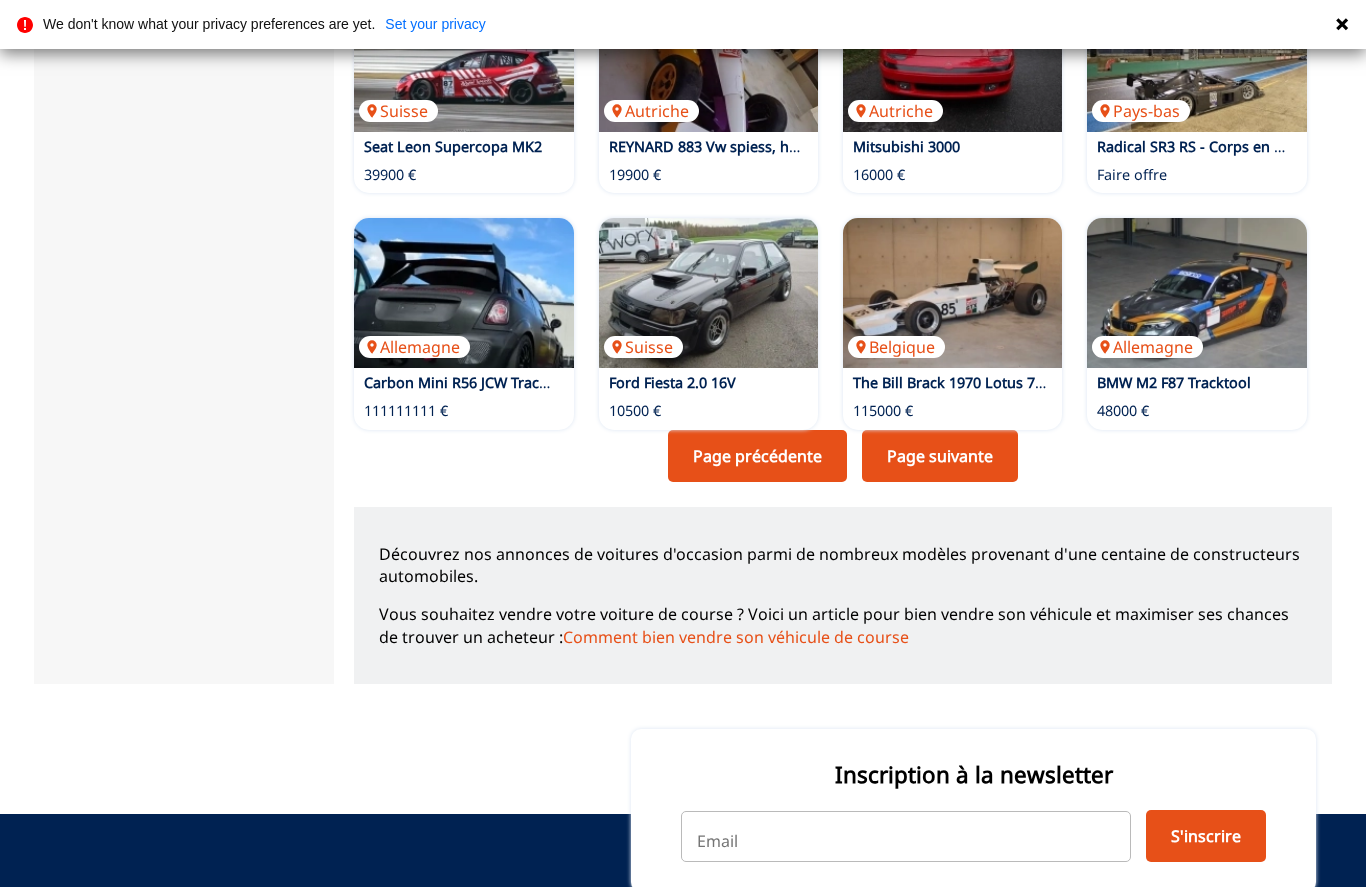 click on "Page suivante" at bounding box center (940, 456) 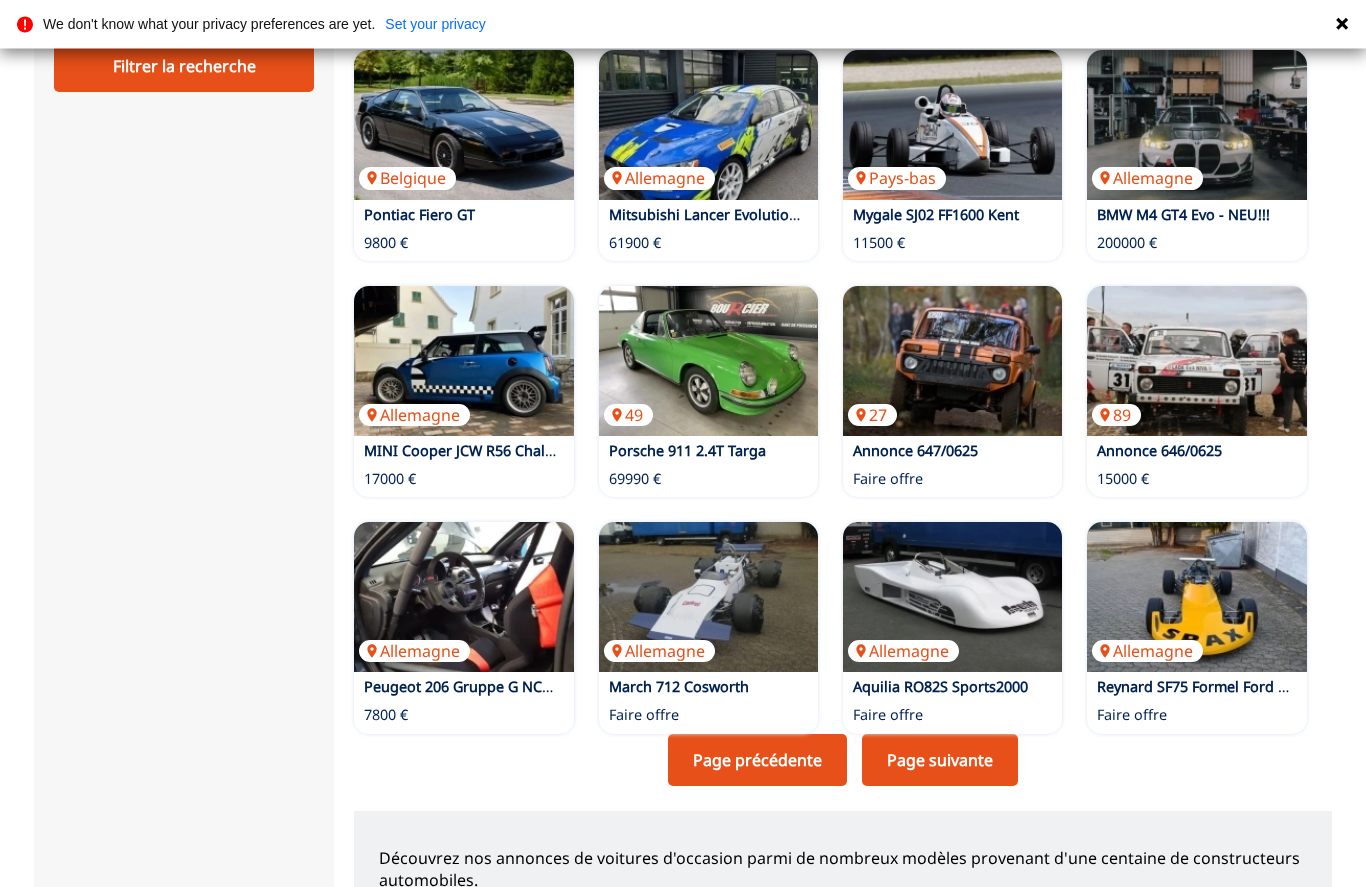 scroll, scrollTop: 1225, scrollLeft: 0, axis: vertical 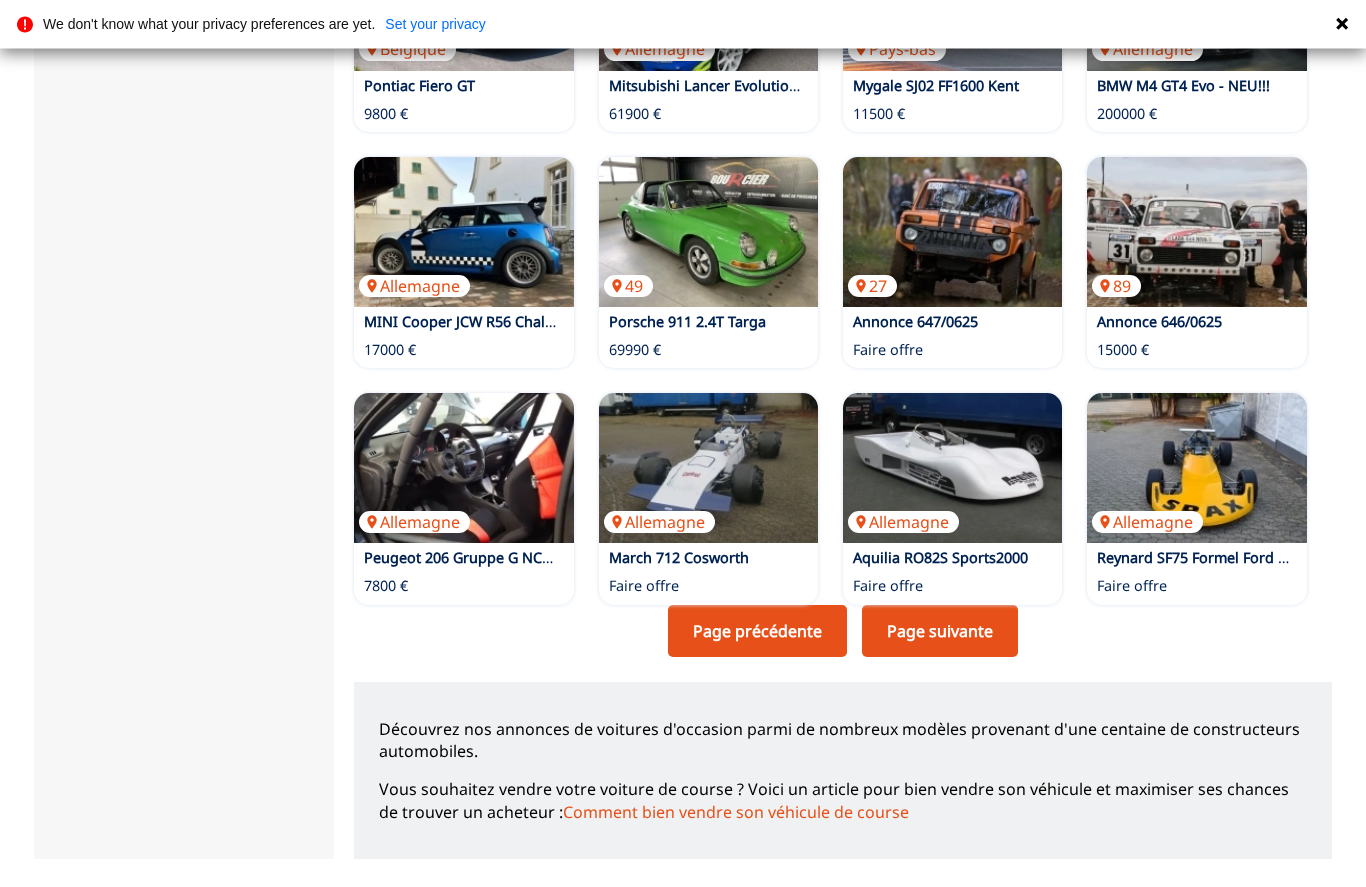 click on "Page suivante" at bounding box center (940, 632) 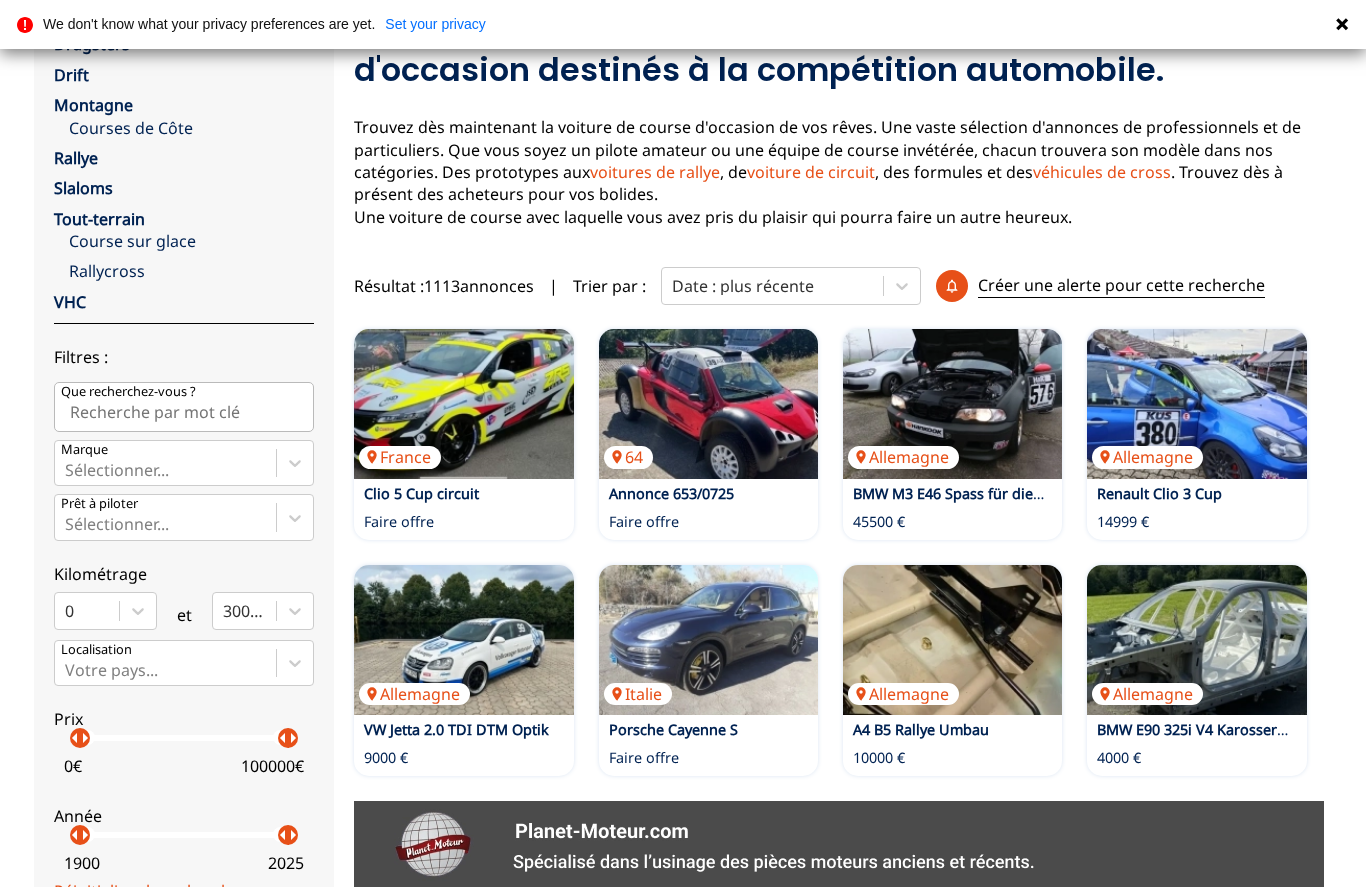 scroll, scrollTop: 226, scrollLeft: 0, axis: vertical 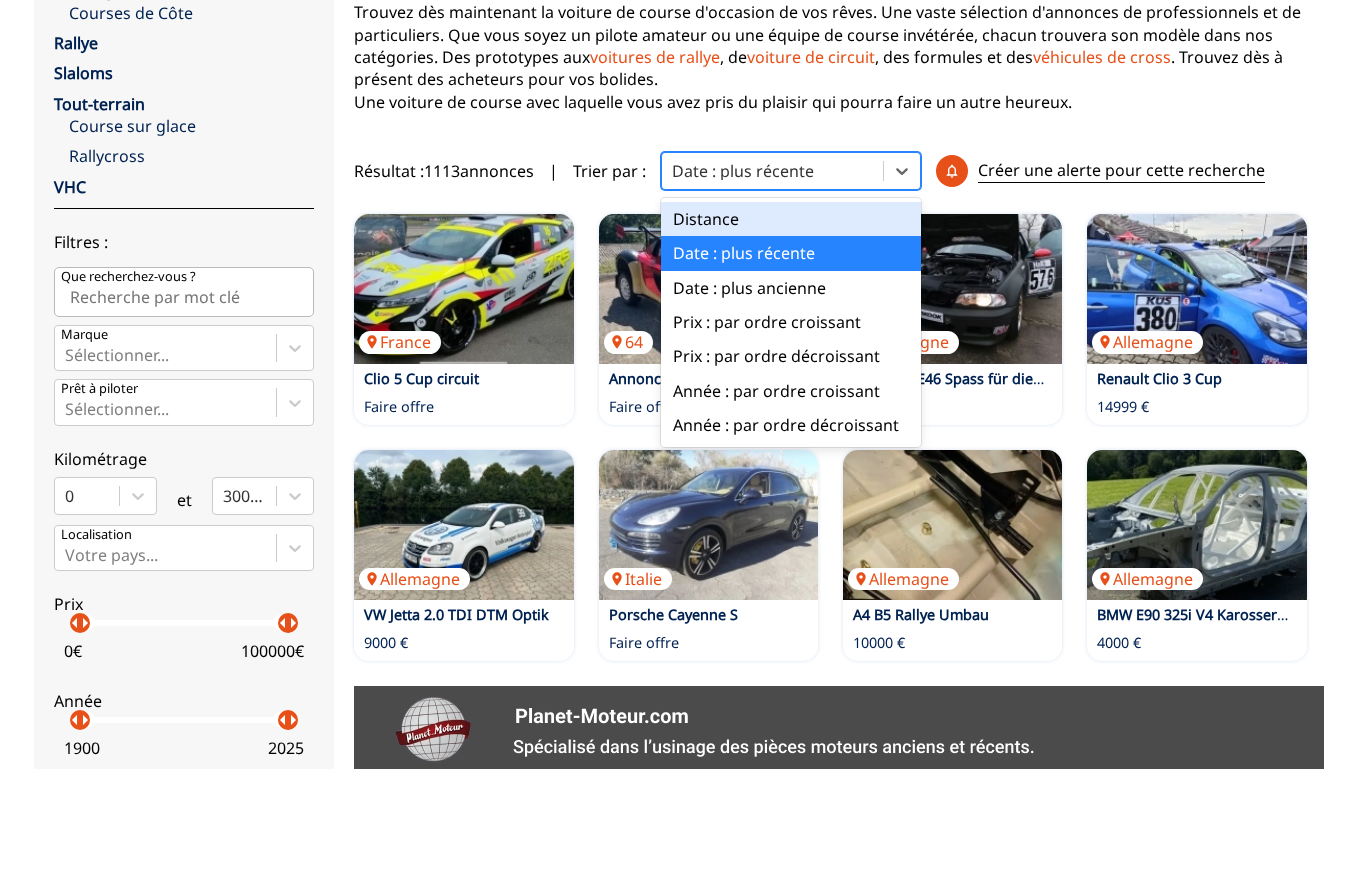 click on "Prix : par ordre croissant" at bounding box center [791, 441] 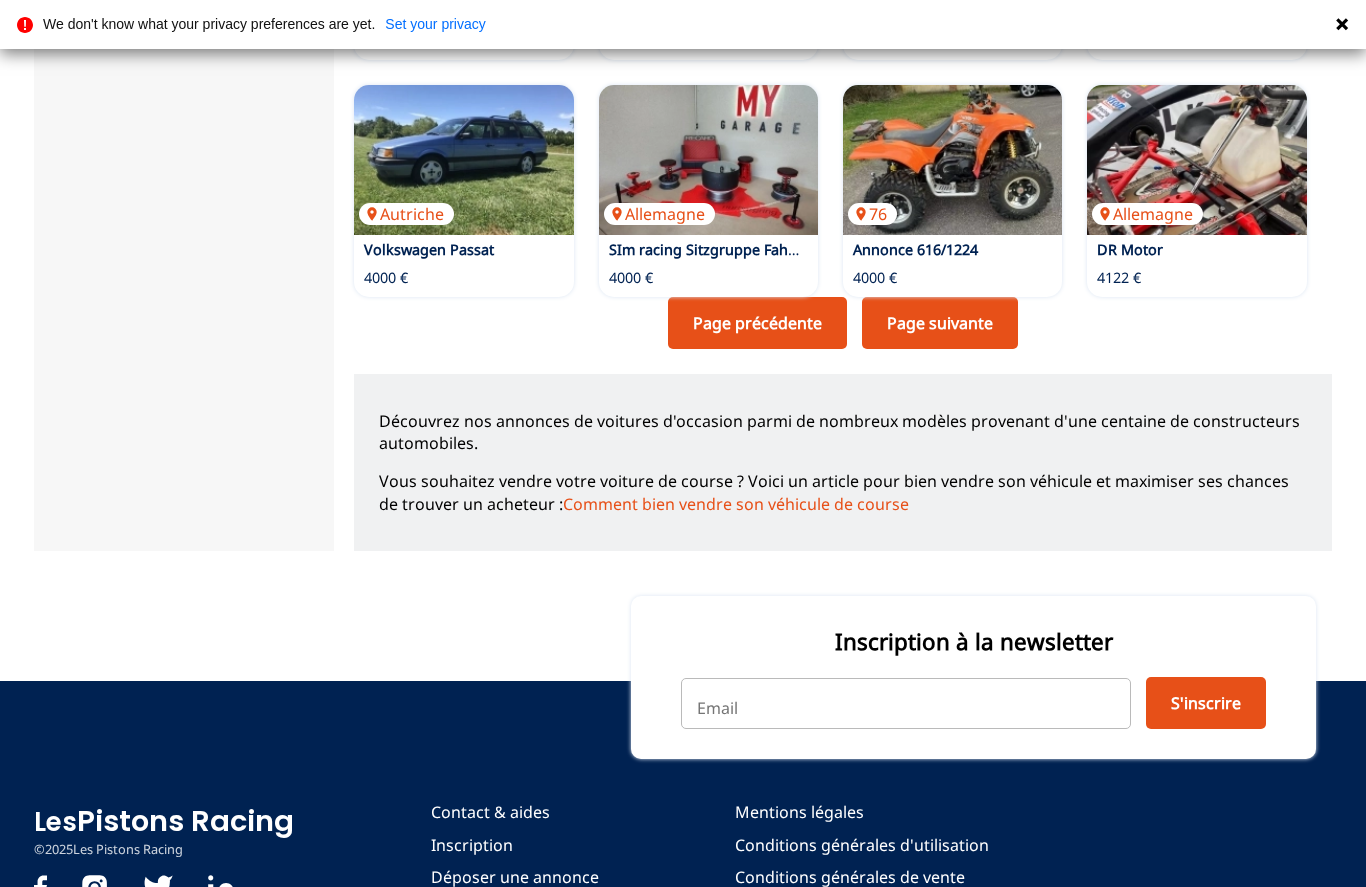 scroll, scrollTop: 1536, scrollLeft: 0, axis: vertical 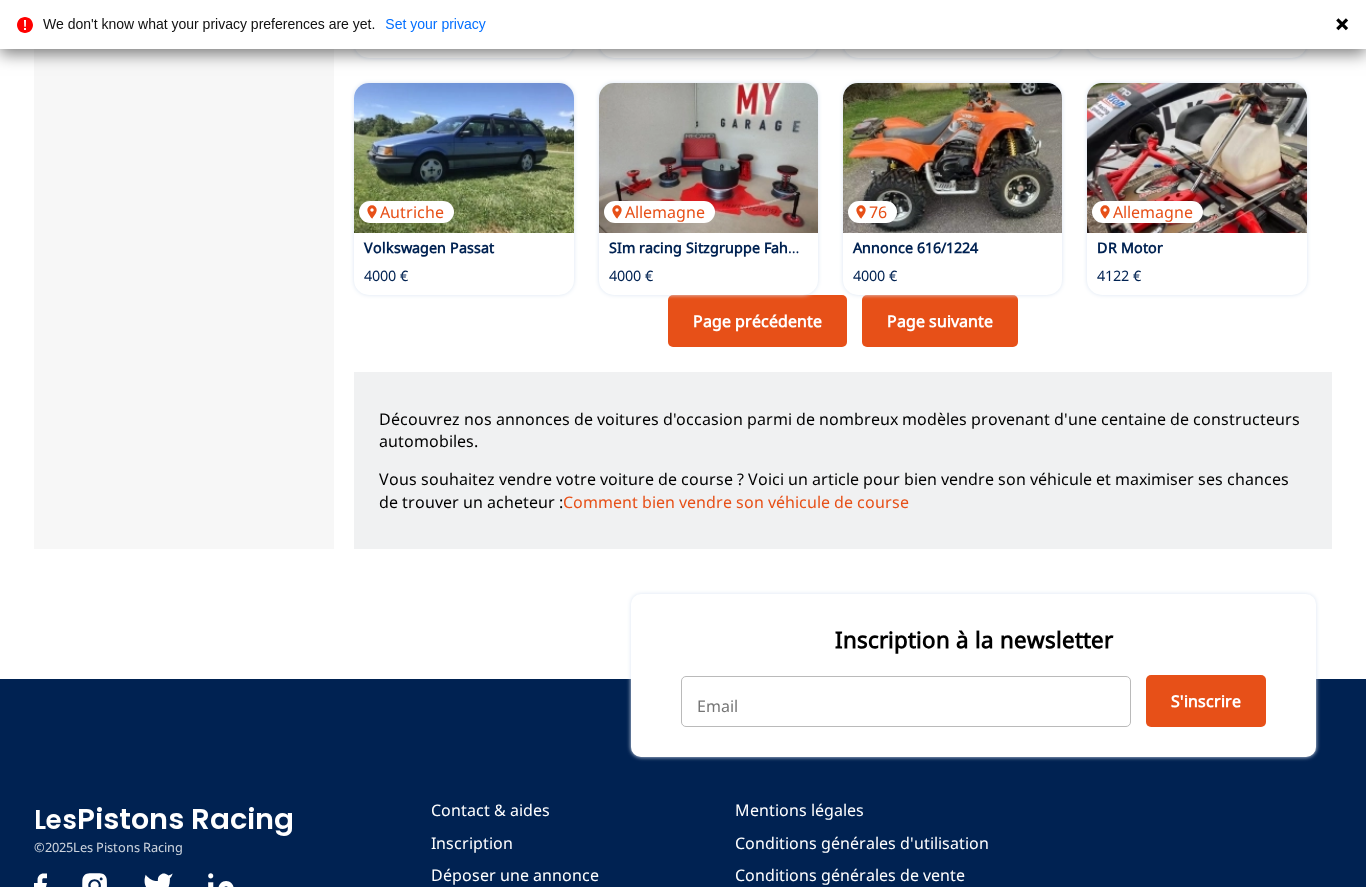click on "Page suivante" at bounding box center [940, 321] 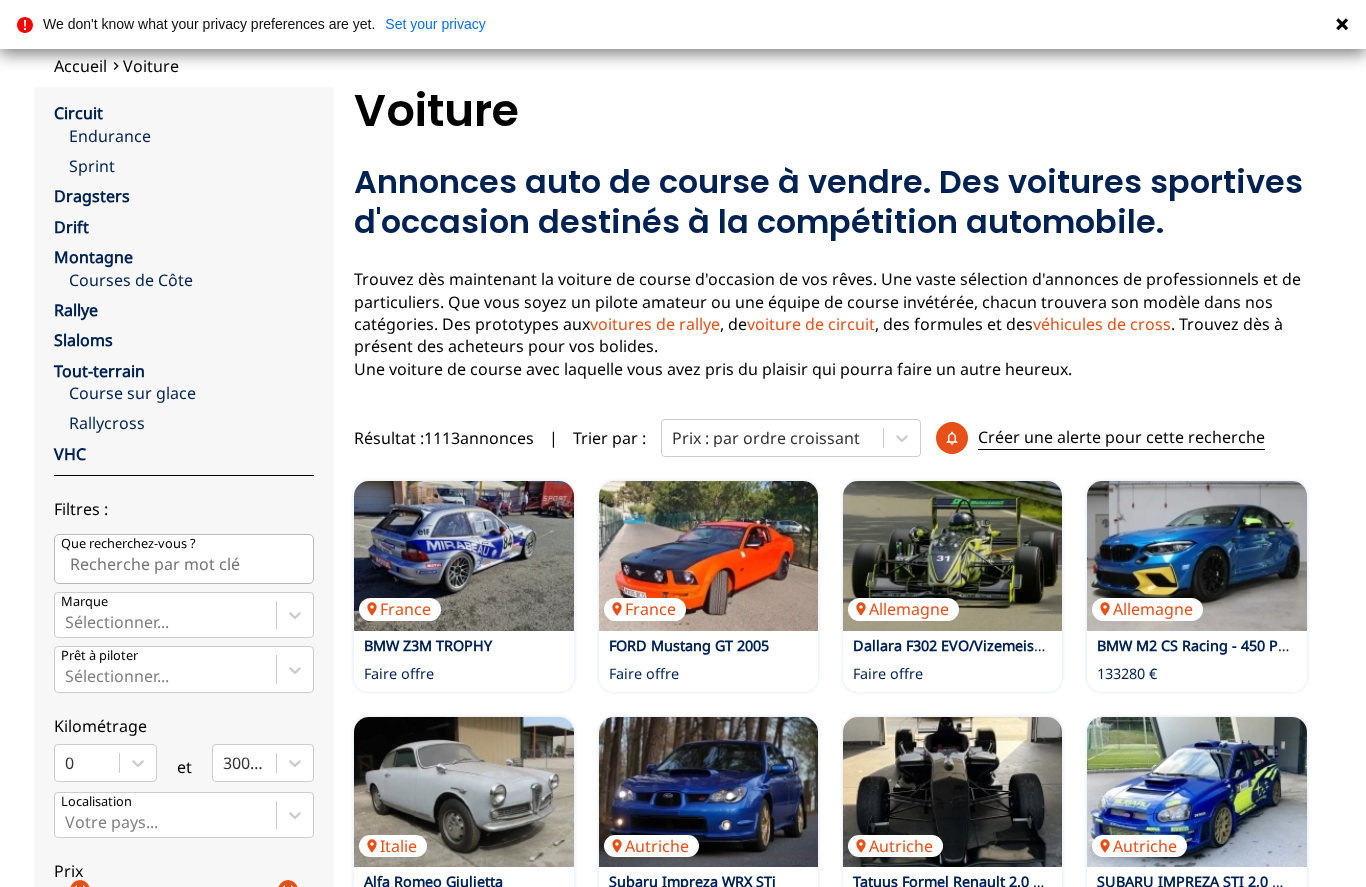scroll, scrollTop: 0, scrollLeft: 0, axis: both 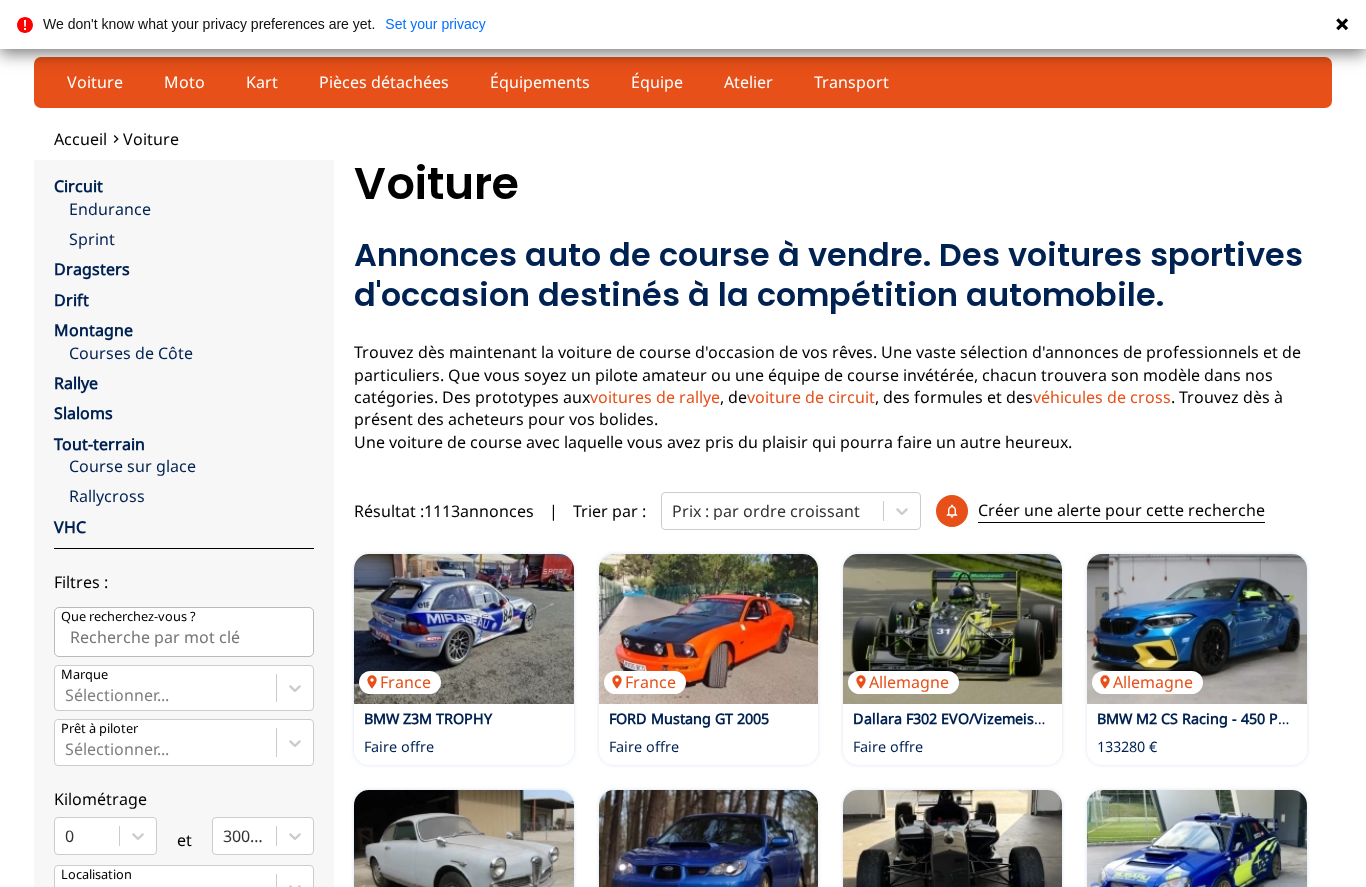 click on "Courses de Côte" at bounding box center [191, 353] 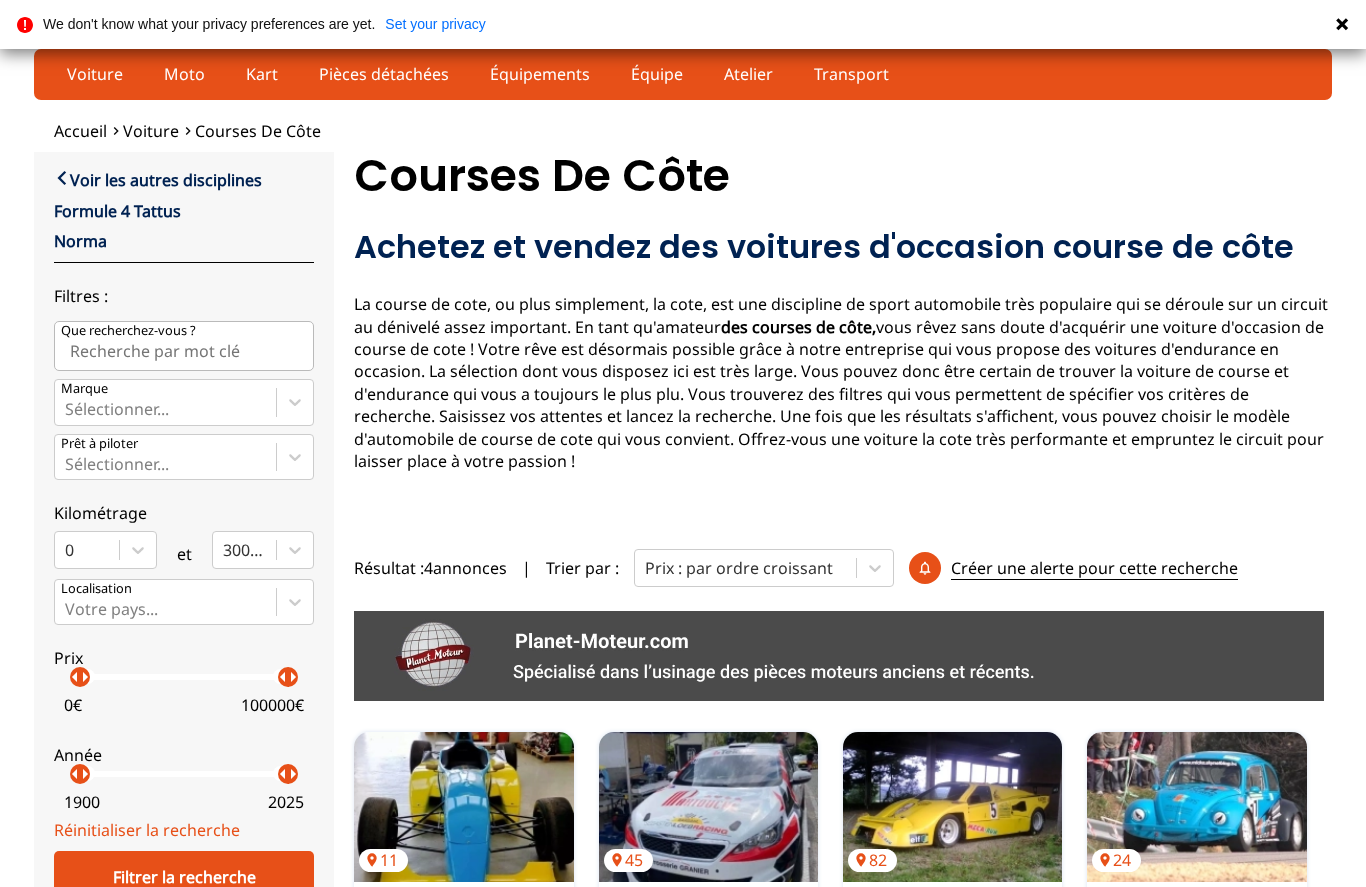 scroll, scrollTop: 0, scrollLeft: 0, axis: both 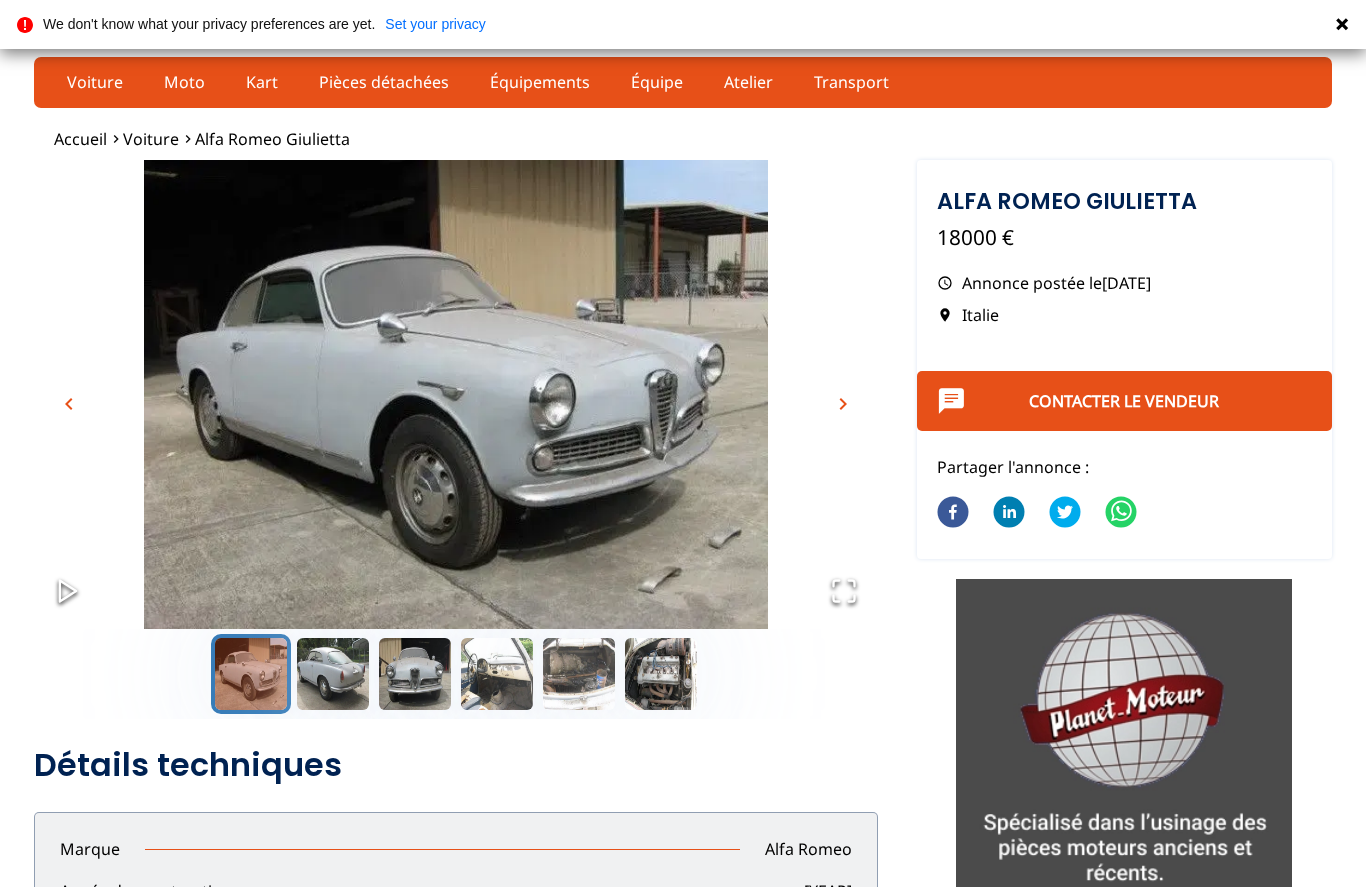 click at bounding box center (455, 394) 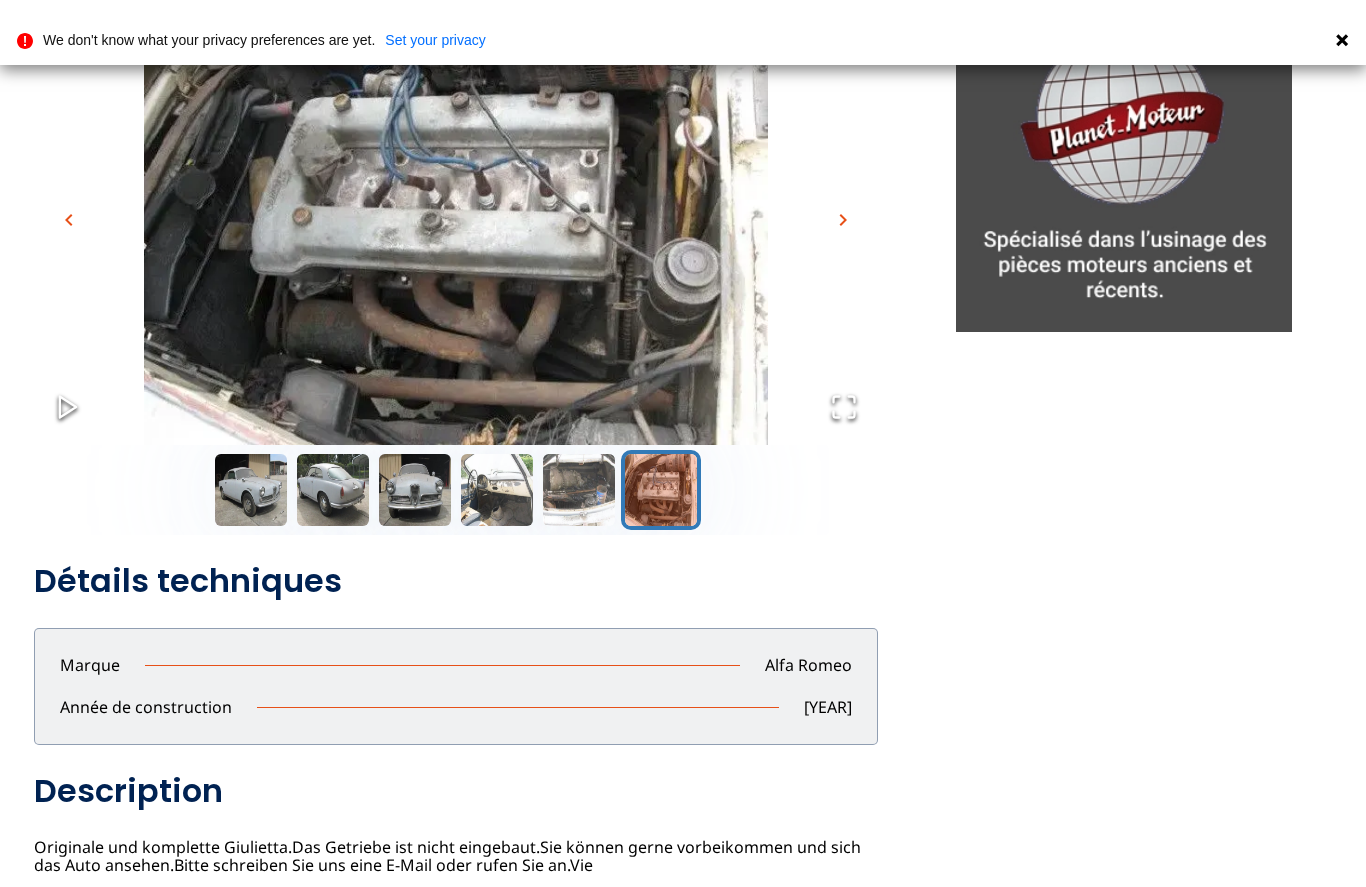 scroll, scrollTop: 182, scrollLeft: 0, axis: vertical 